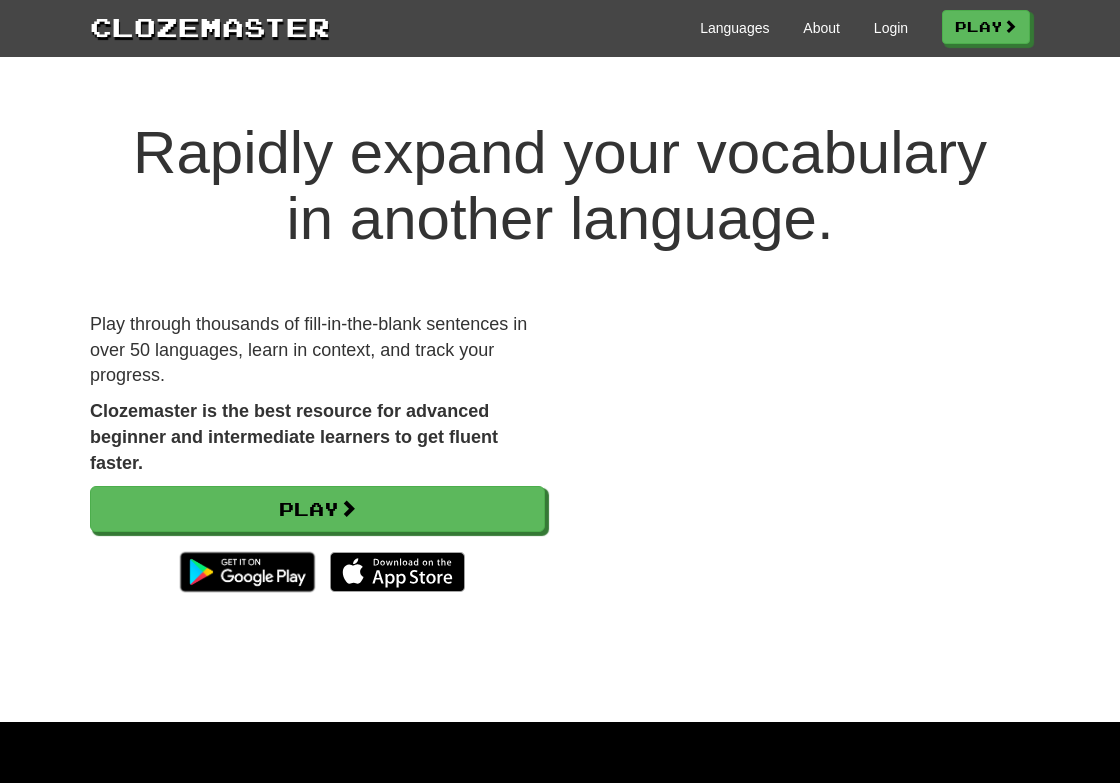 scroll, scrollTop: 0, scrollLeft: 0, axis: both 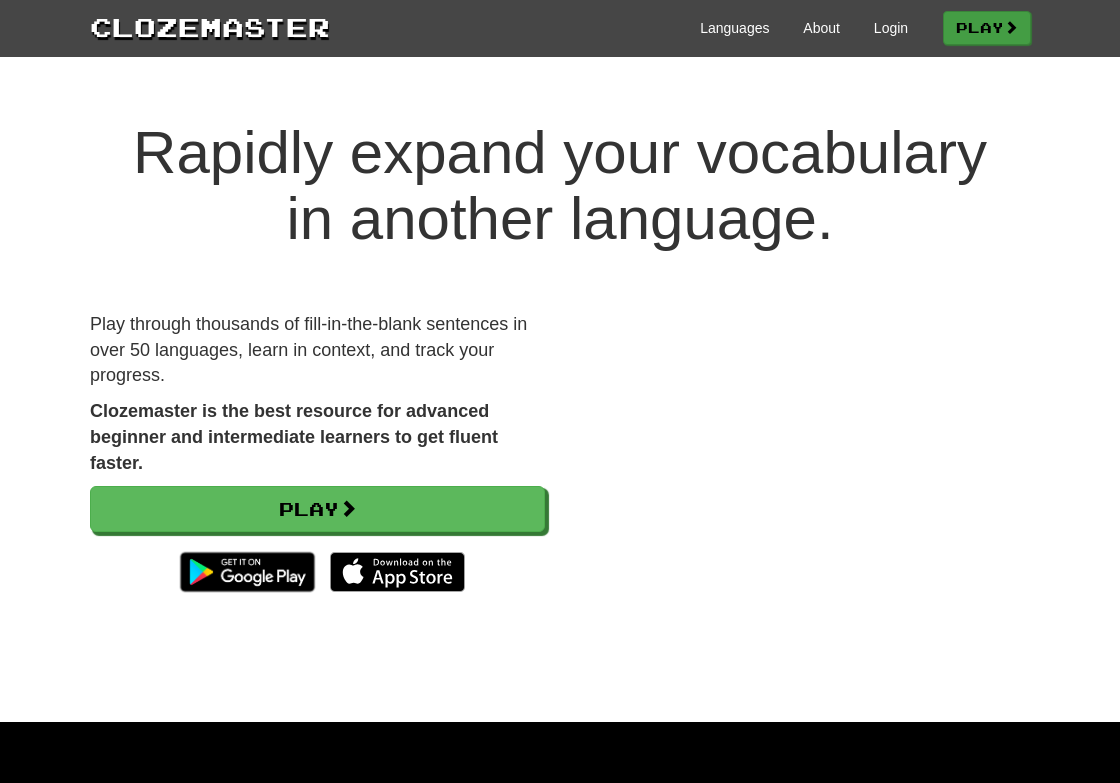 click on "Play" at bounding box center (987, 28) 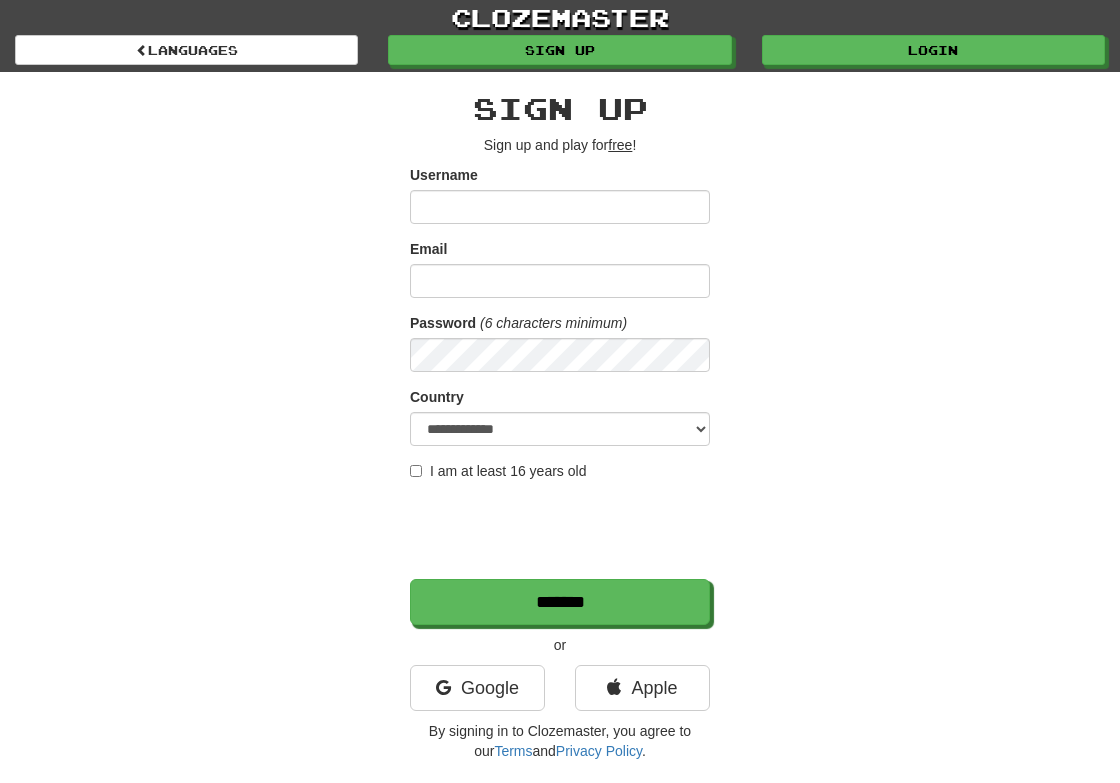 scroll, scrollTop: 0, scrollLeft: 0, axis: both 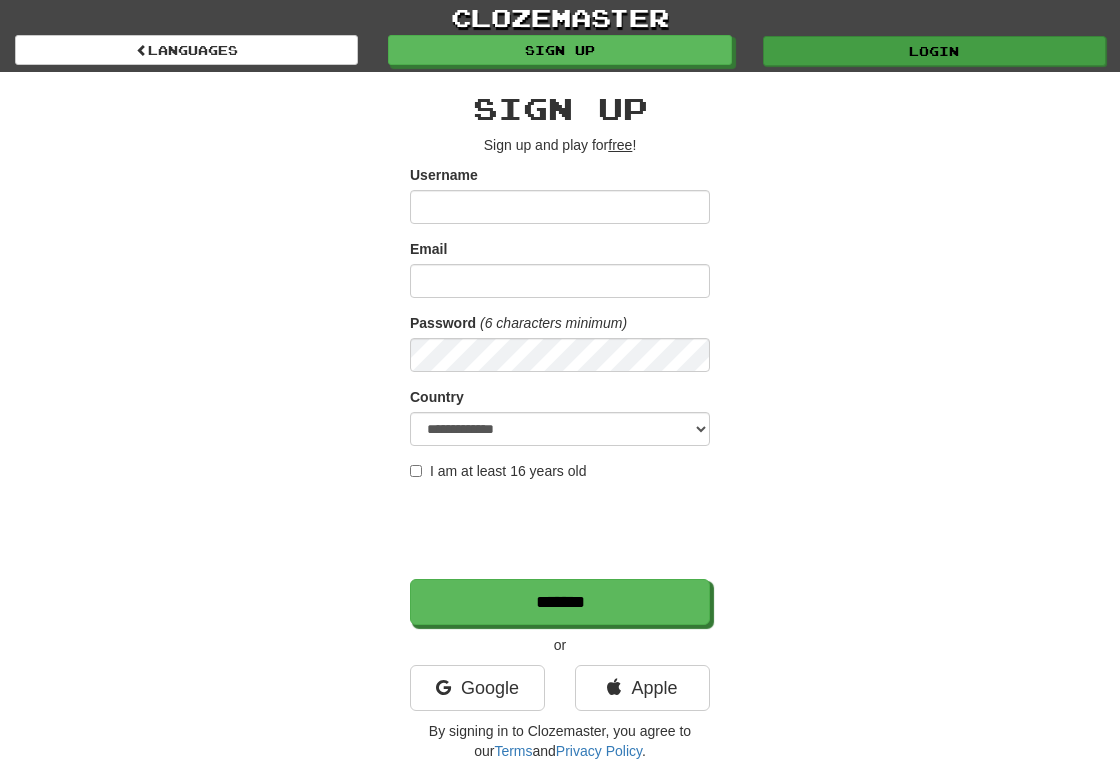 click on "Login" at bounding box center [934, 51] 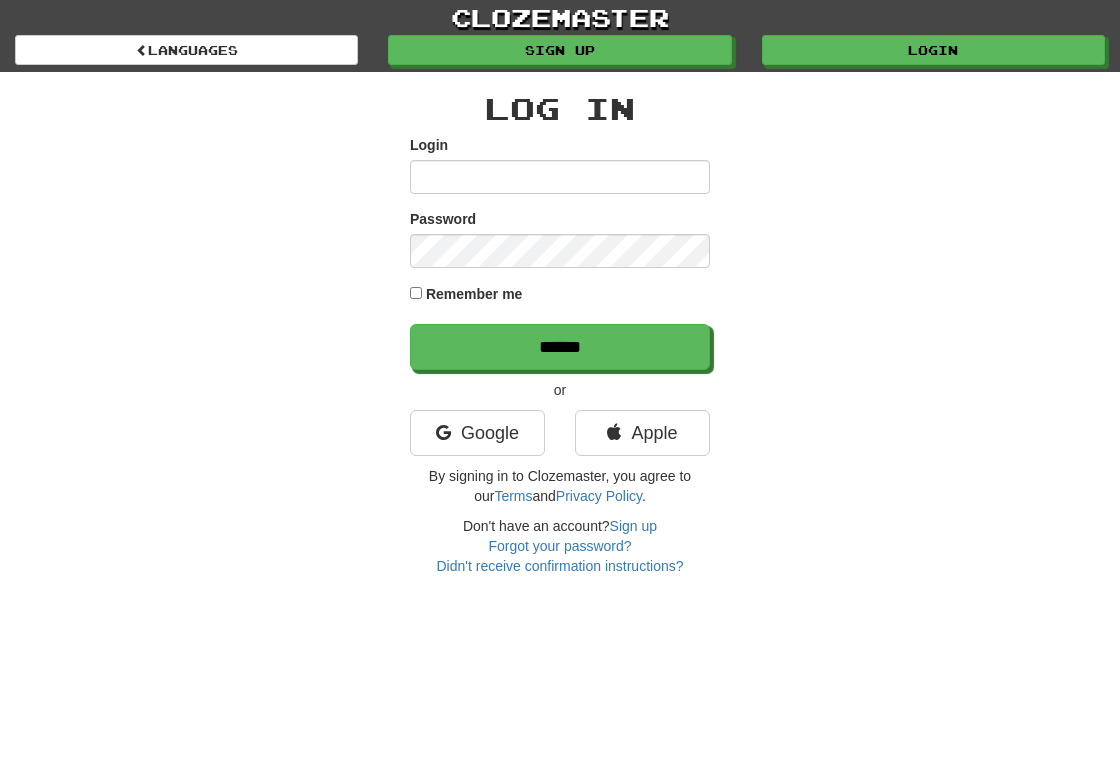 scroll, scrollTop: 0, scrollLeft: 0, axis: both 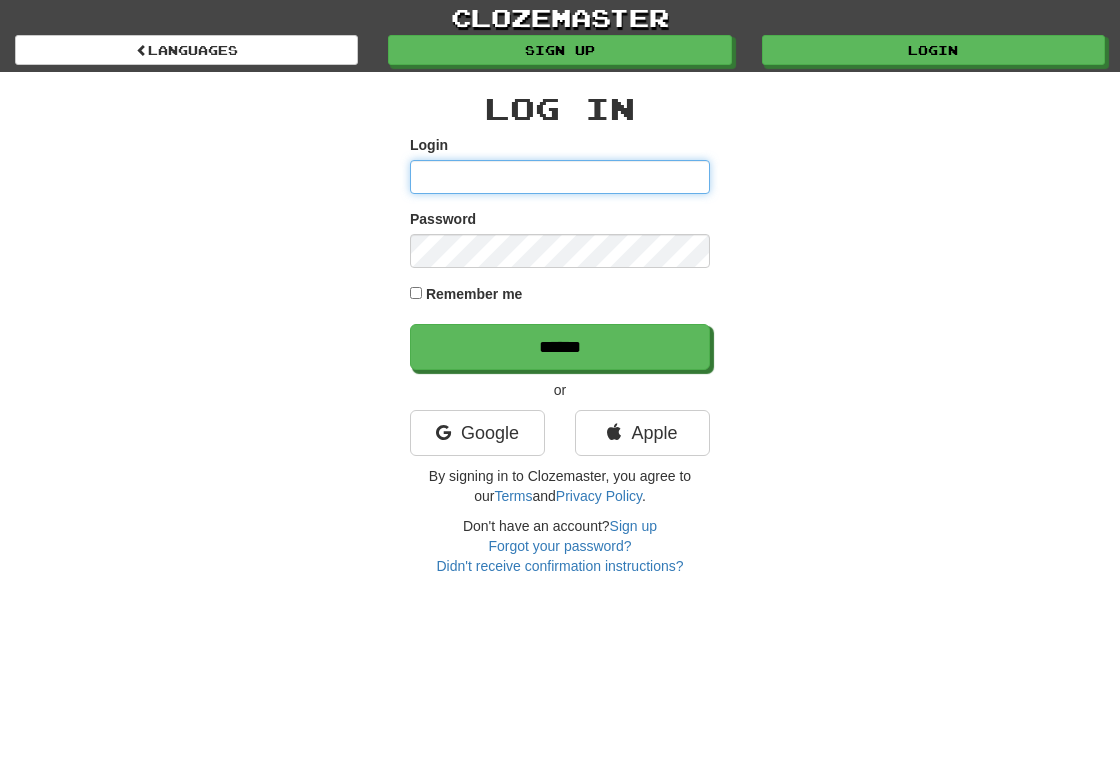 type on "**********" 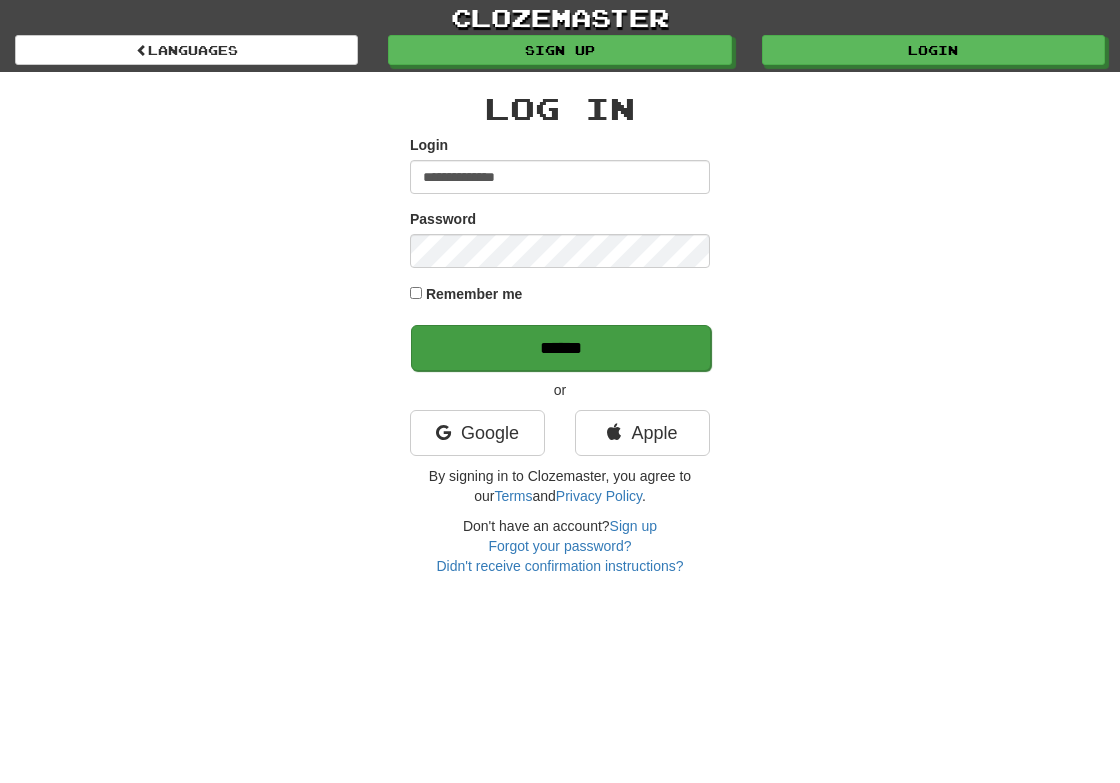 click on "******" at bounding box center (561, 348) 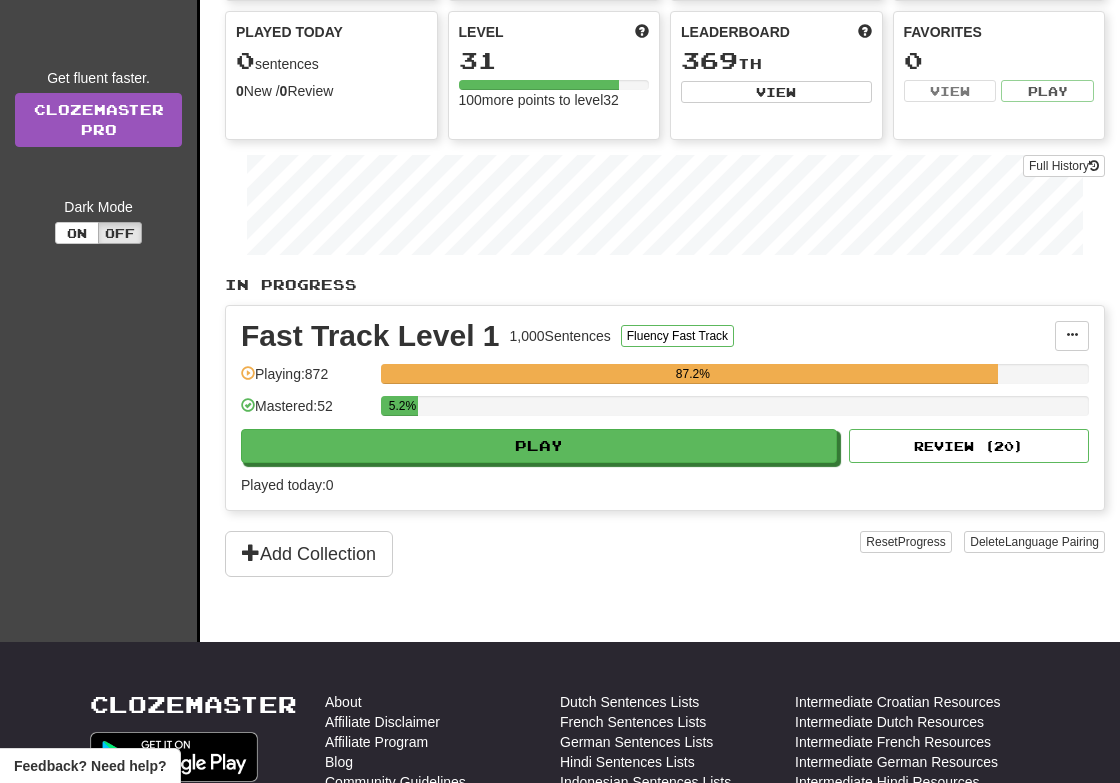 scroll, scrollTop: 224, scrollLeft: 0, axis: vertical 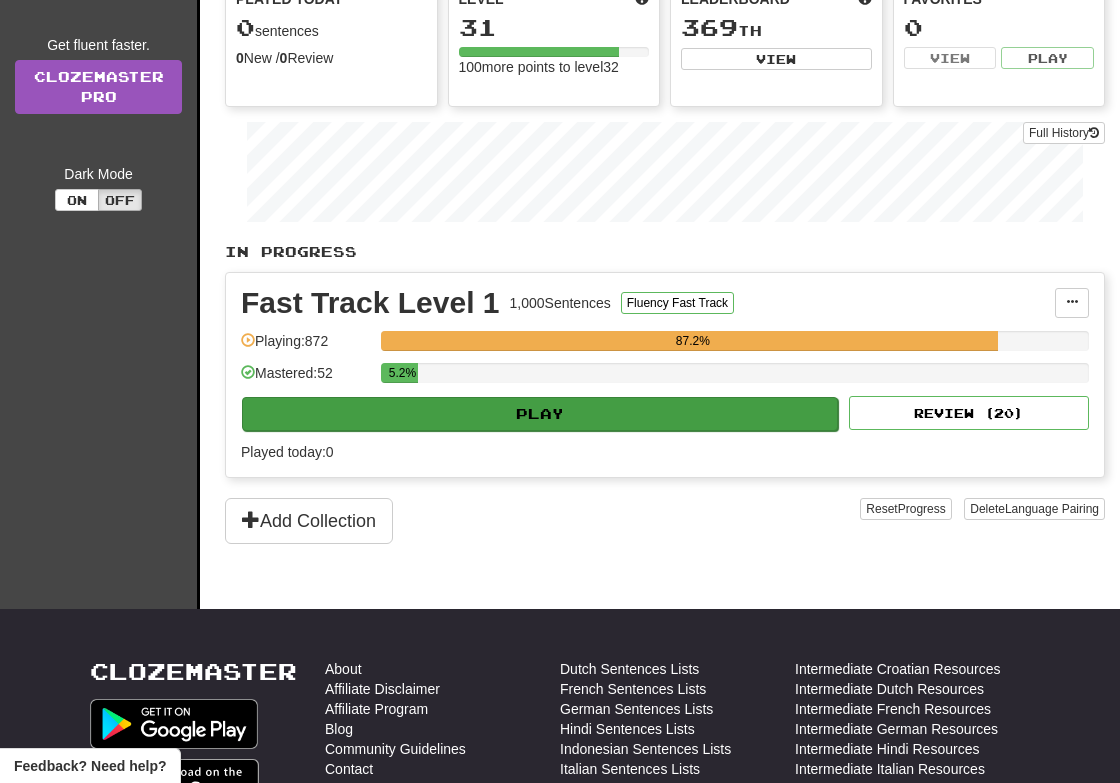 click on "Play" at bounding box center [540, 414] 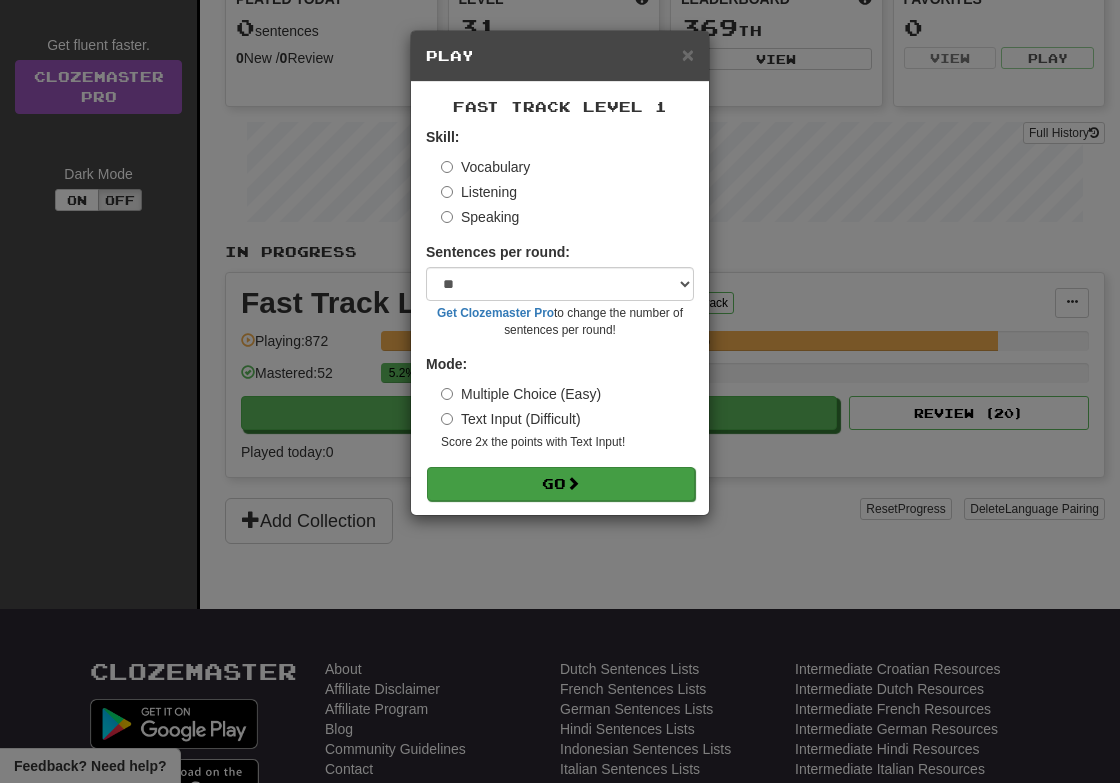 click on "Go" at bounding box center (561, 484) 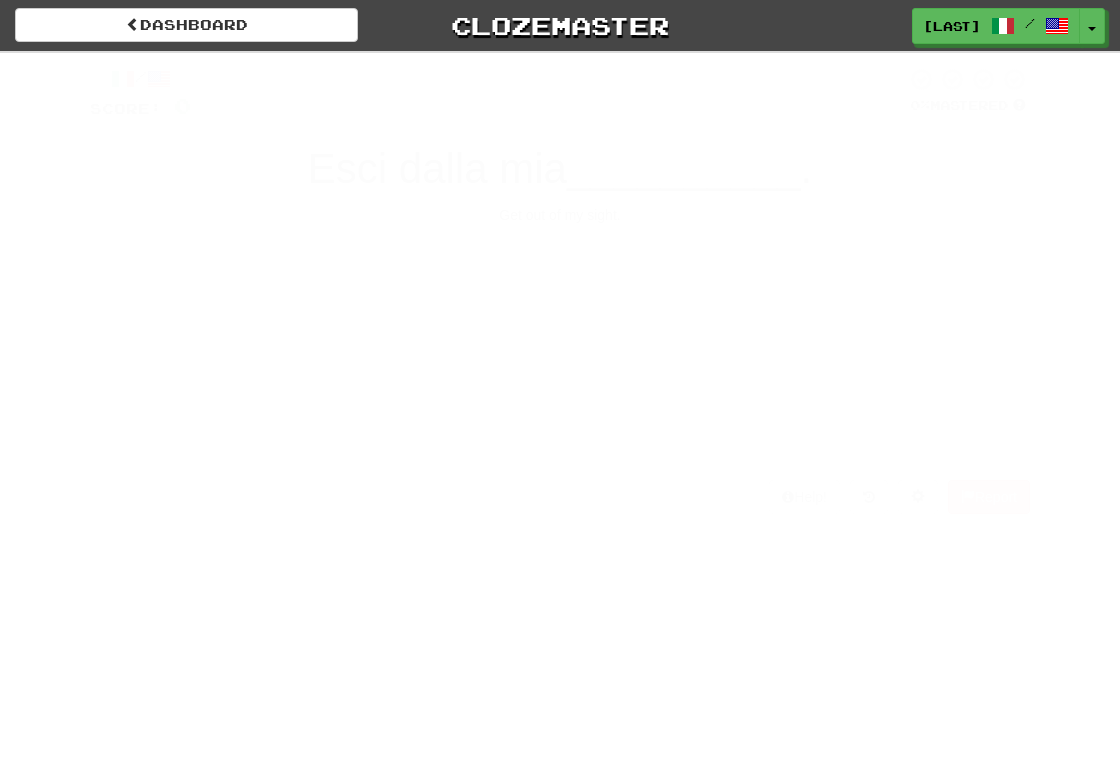 scroll, scrollTop: 0, scrollLeft: 0, axis: both 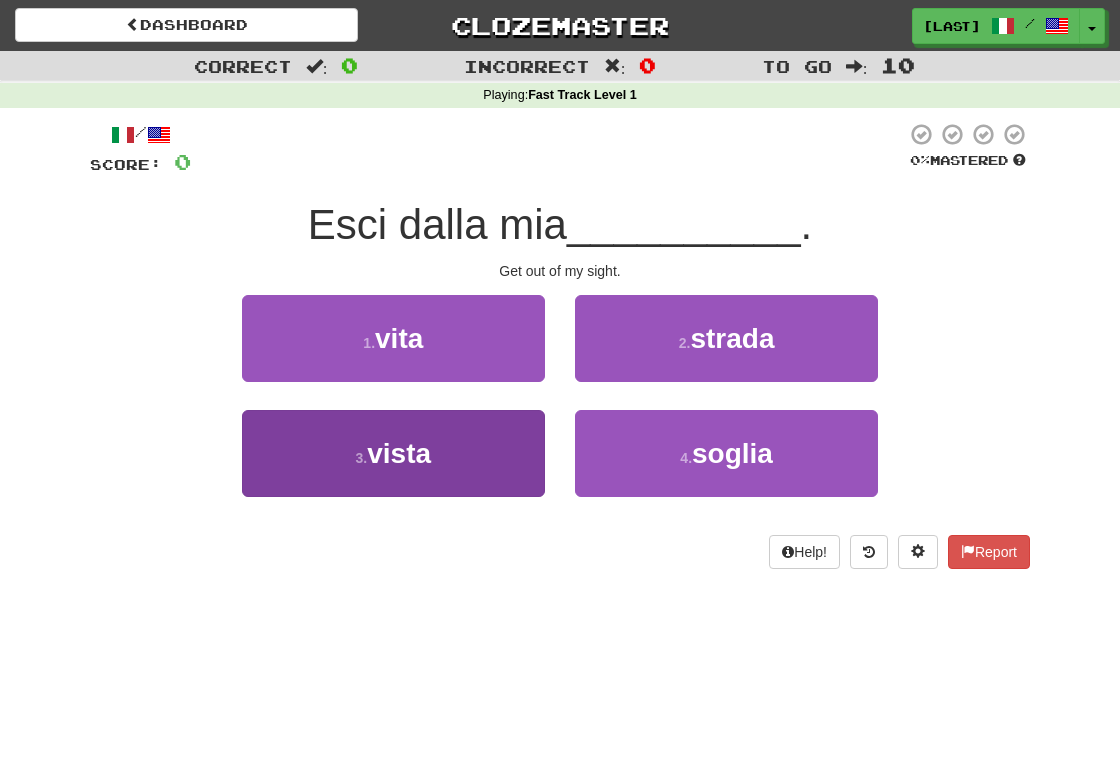 click on "3 .  vista" at bounding box center (393, 453) 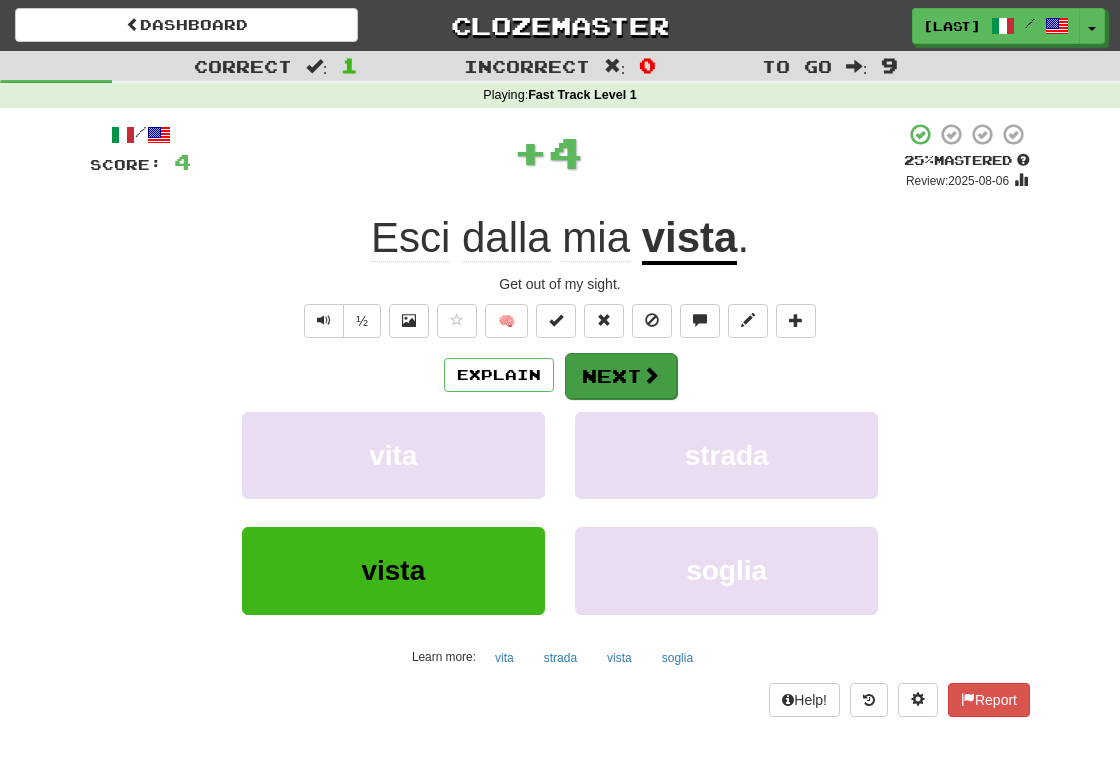 click on "Next" at bounding box center [621, 376] 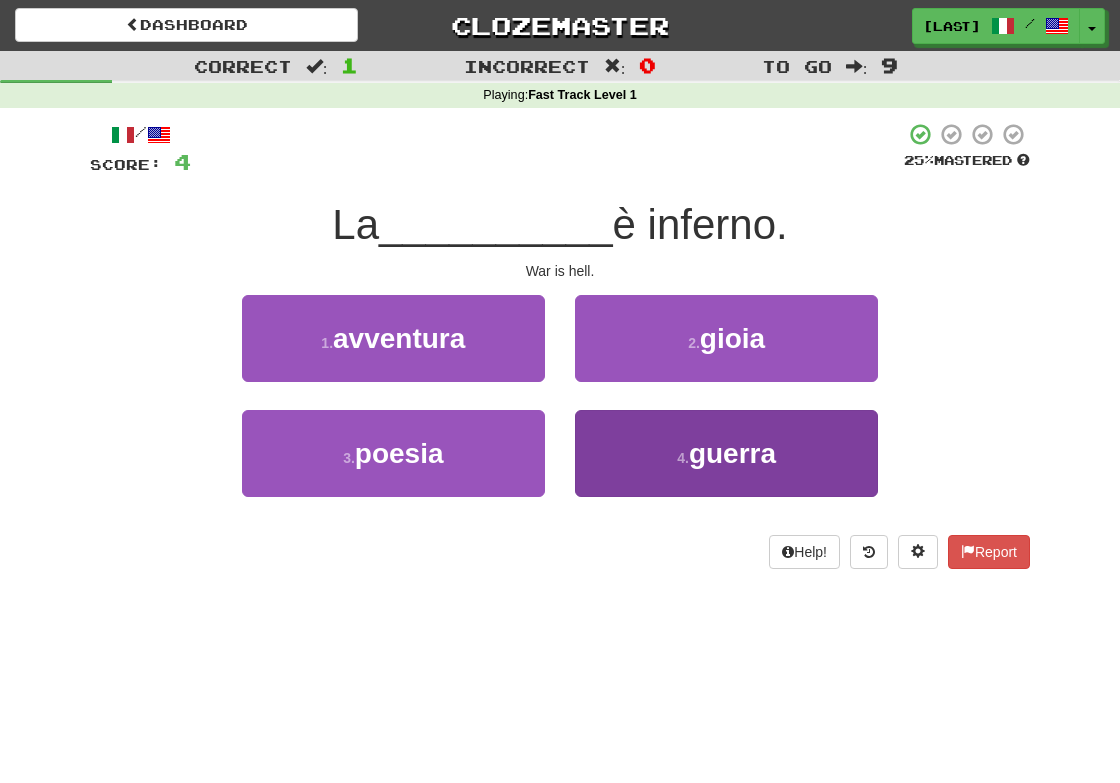 click on "4 .  guerra" at bounding box center (726, 453) 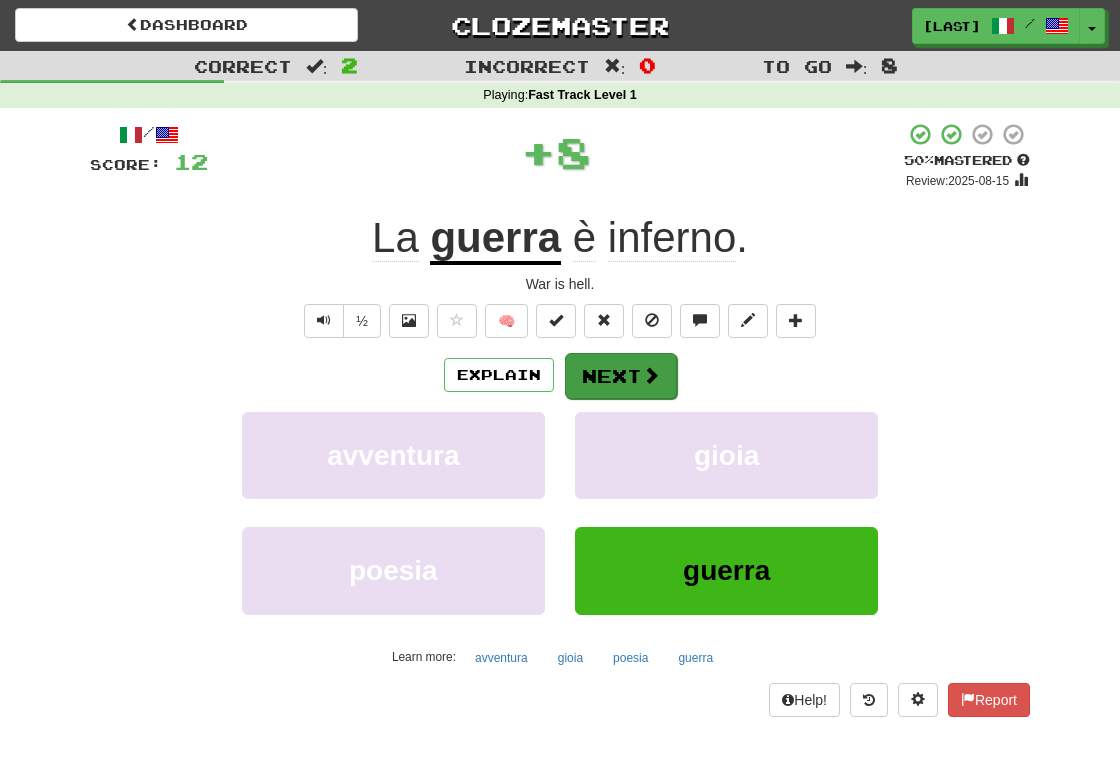click on "Next" at bounding box center (621, 376) 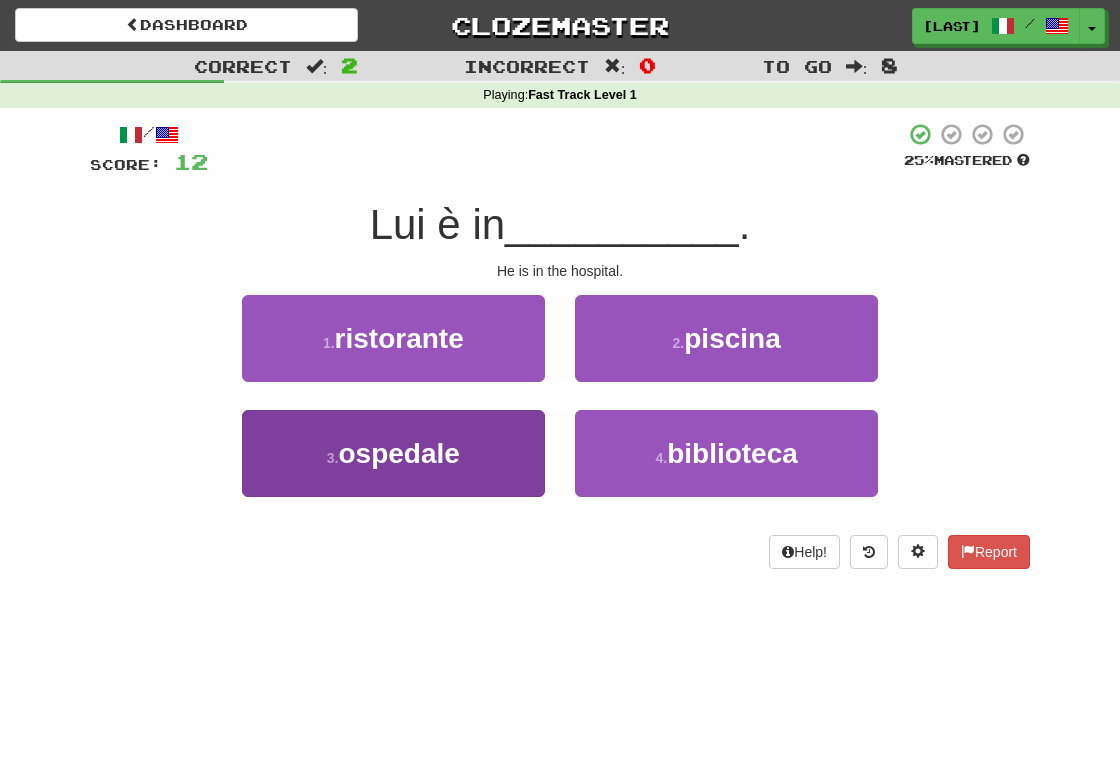 click on "3 .  ospedale" at bounding box center (393, 453) 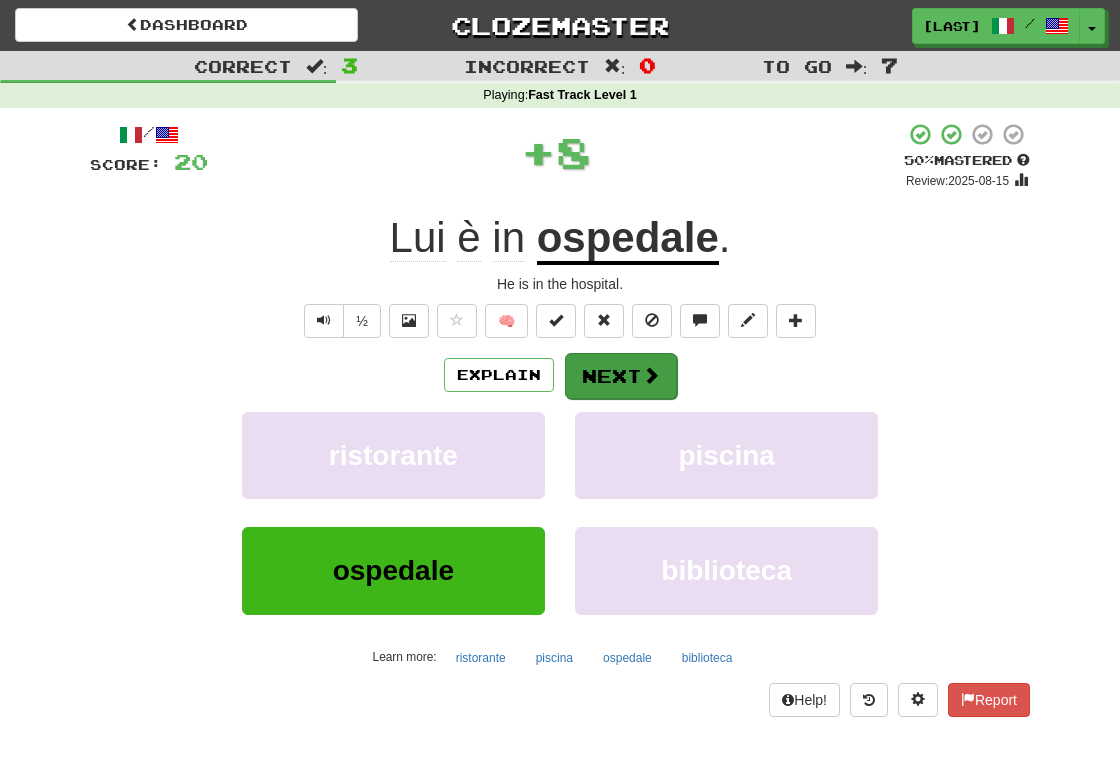 click on "Next" at bounding box center (621, 376) 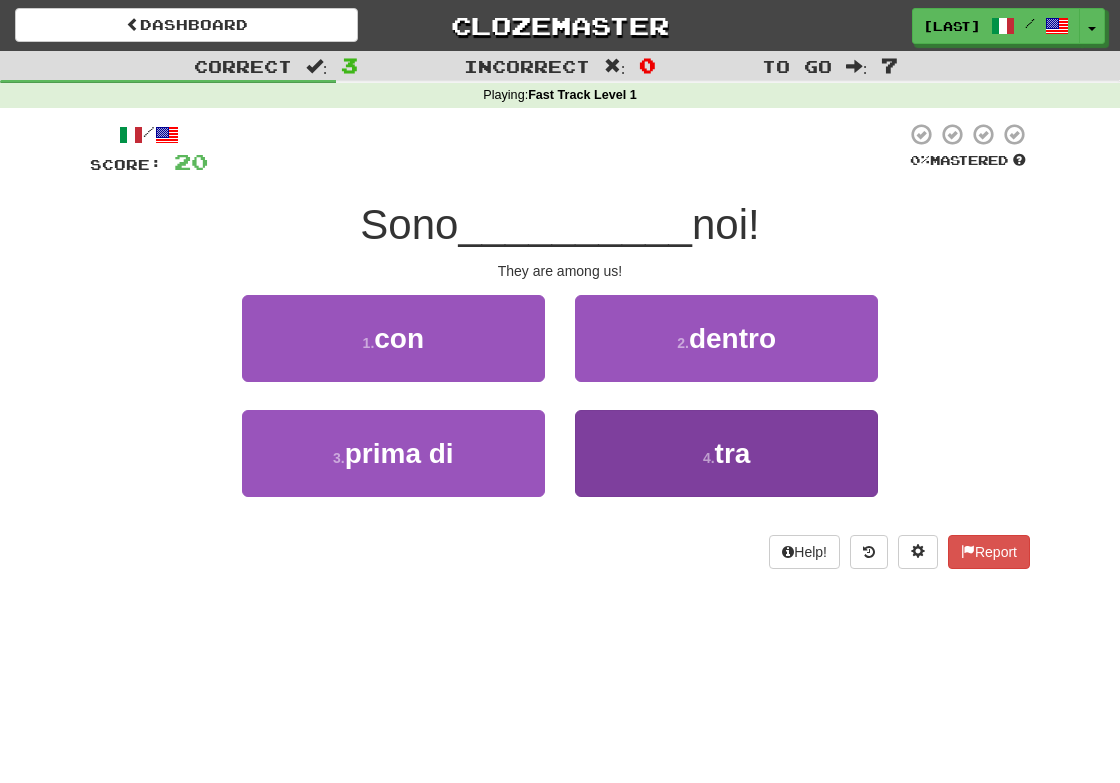 click on "4 .  tra" at bounding box center (726, 453) 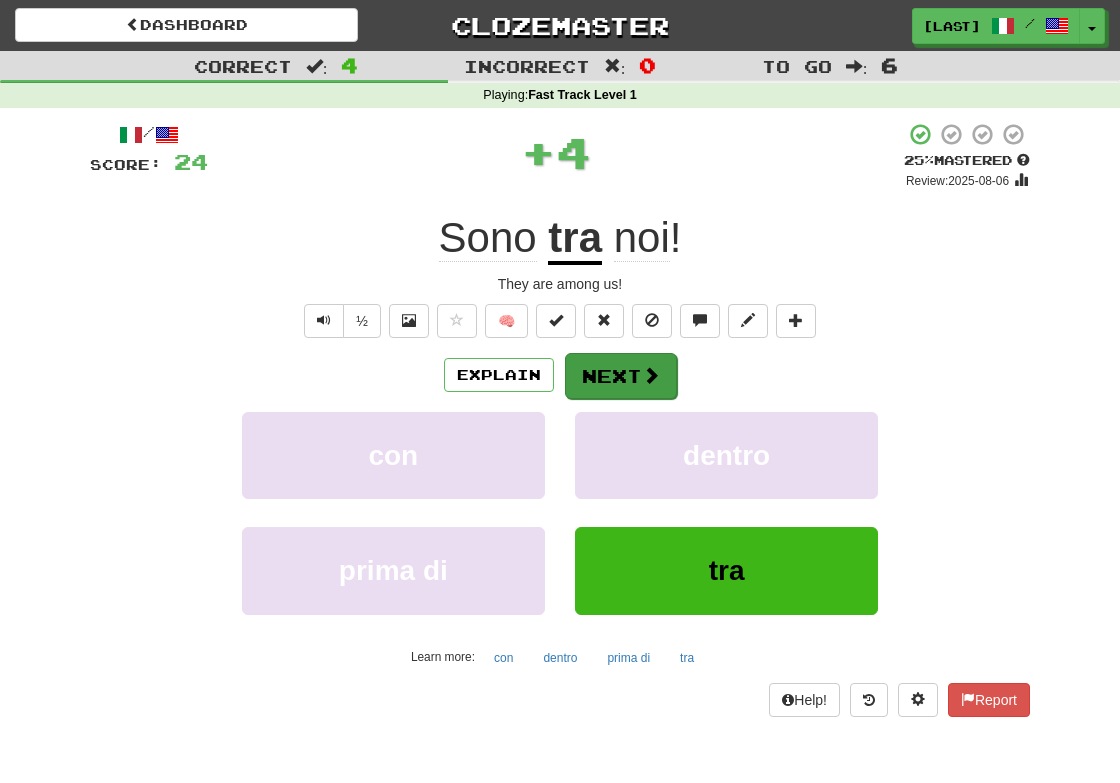 click on "Next" at bounding box center [621, 376] 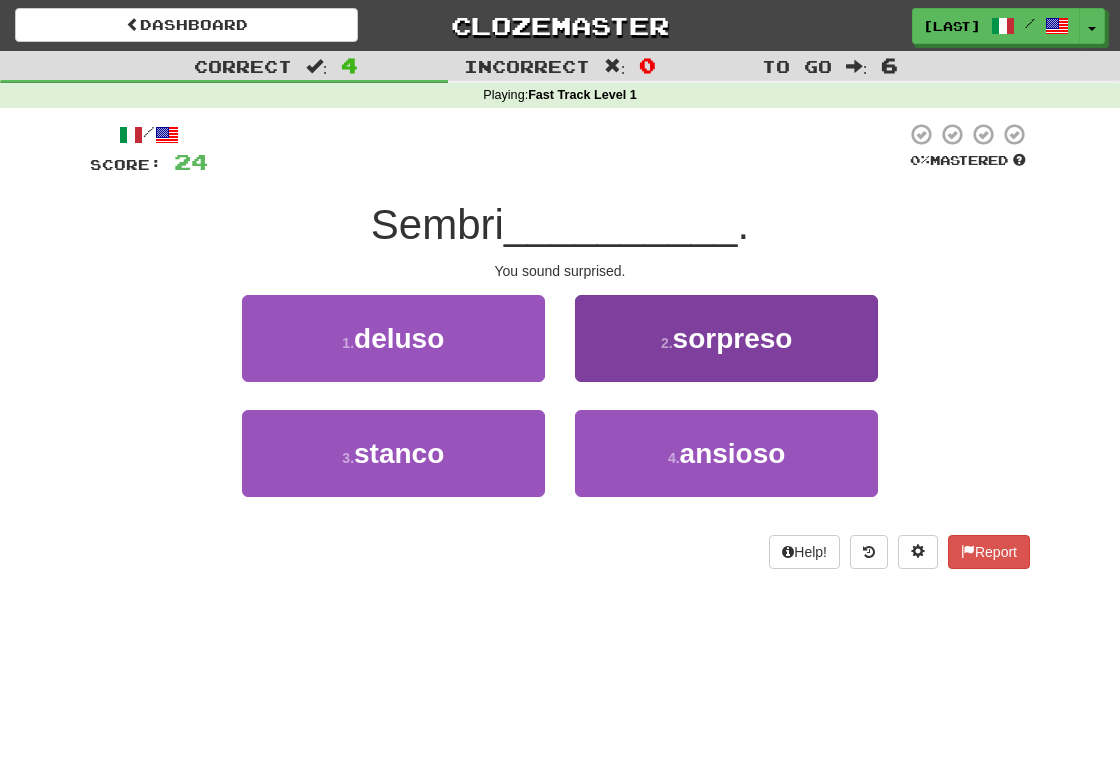 click on "sorpreso" at bounding box center [733, 338] 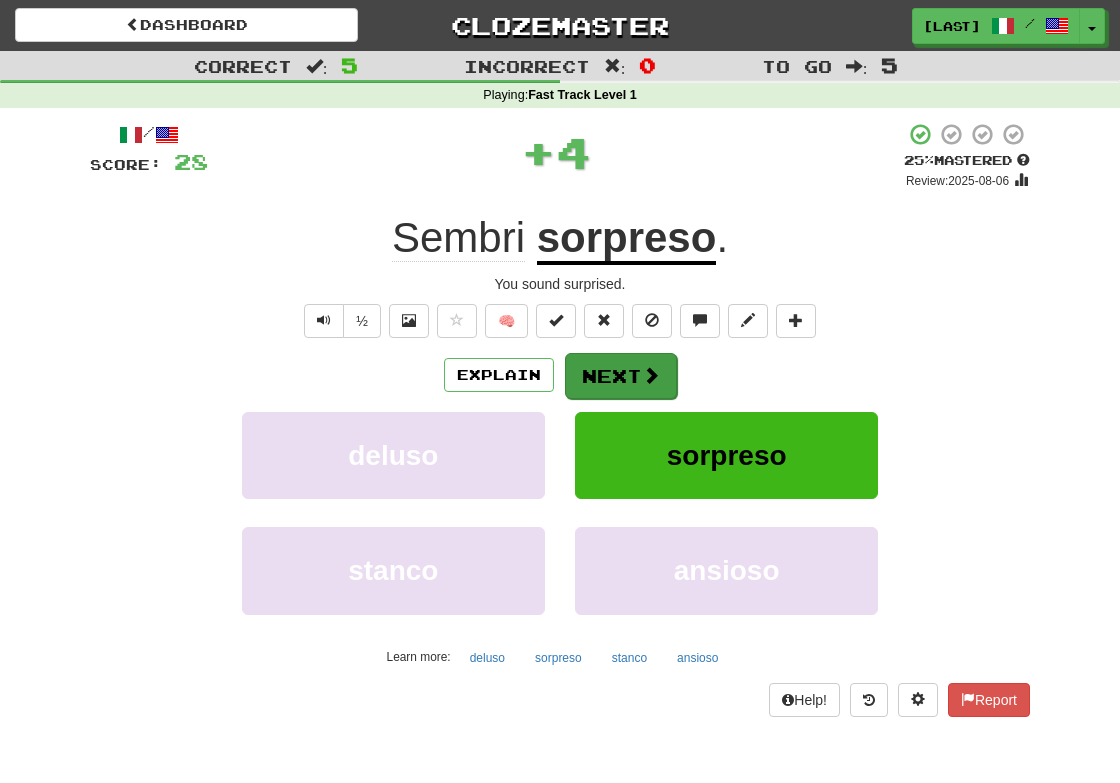 click on "Next" at bounding box center [621, 376] 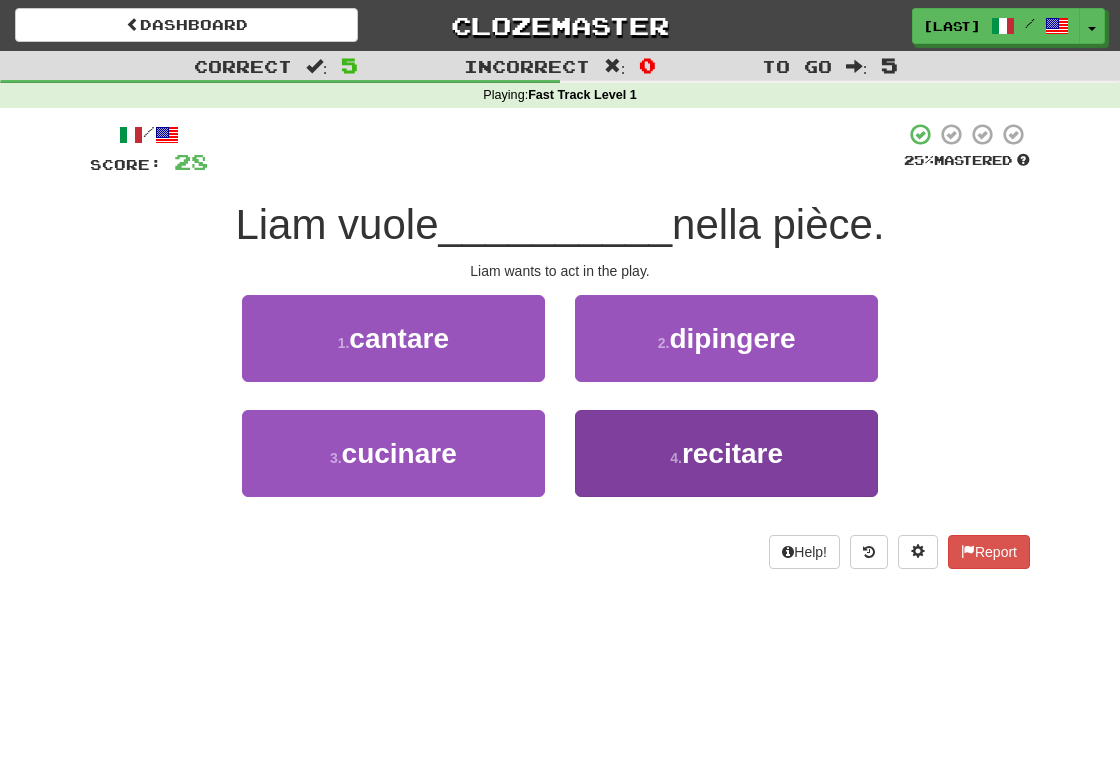 click on "4 .  recitare" at bounding box center [726, 453] 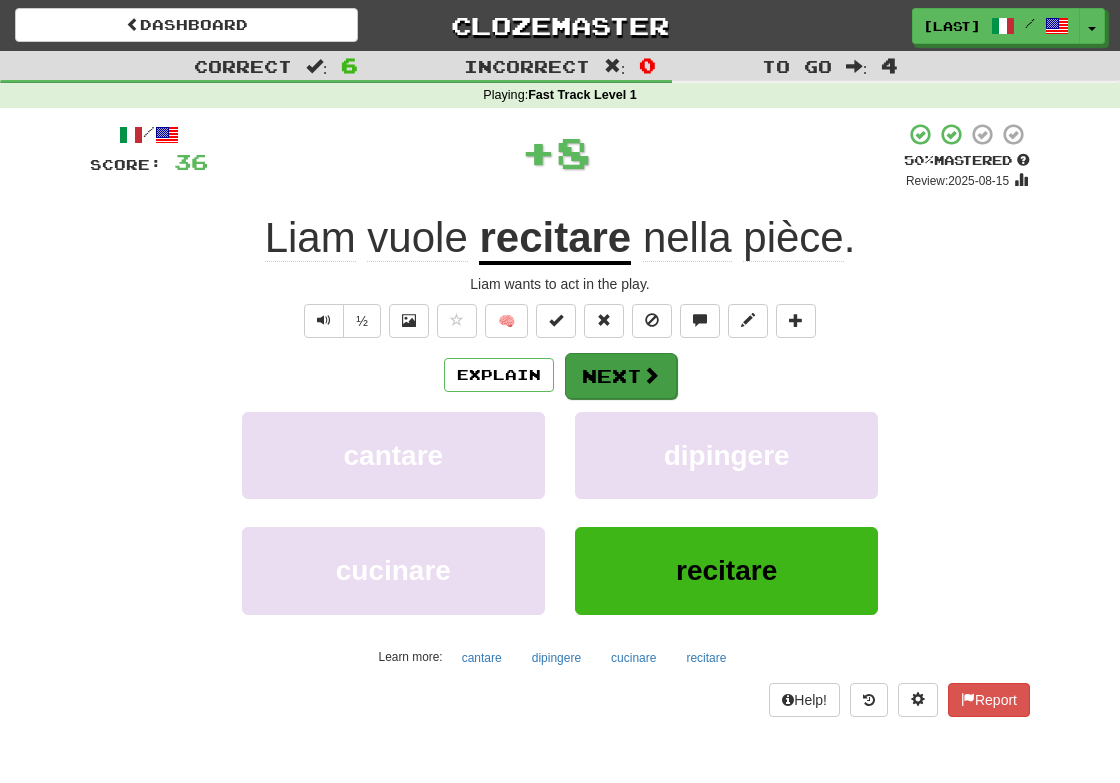 click on "Next" at bounding box center (621, 376) 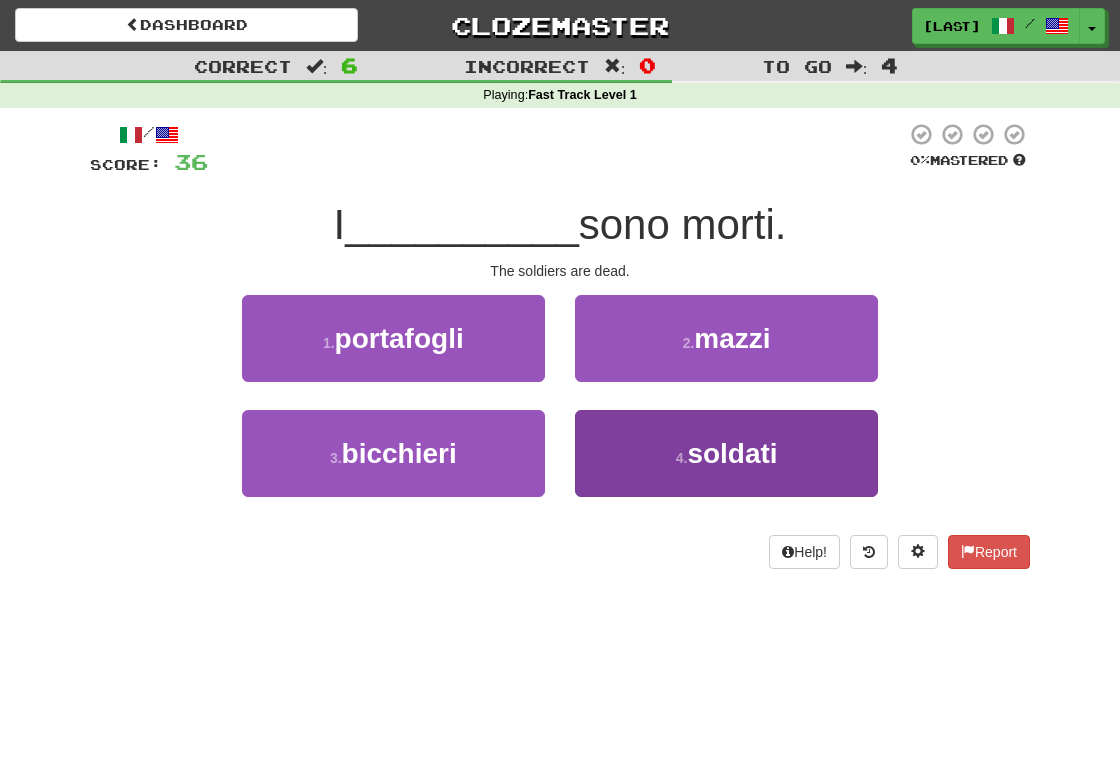 click on "soldati" at bounding box center [732, 453] 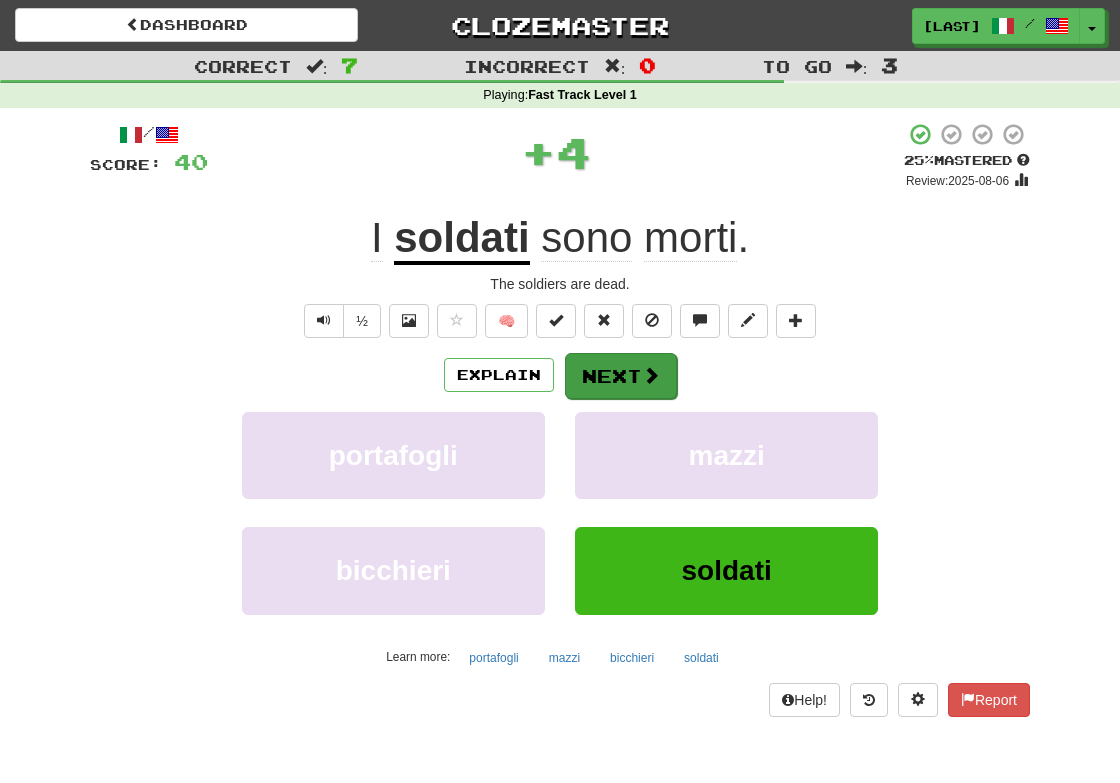 click on "Next" at bounding box center [621, 376] 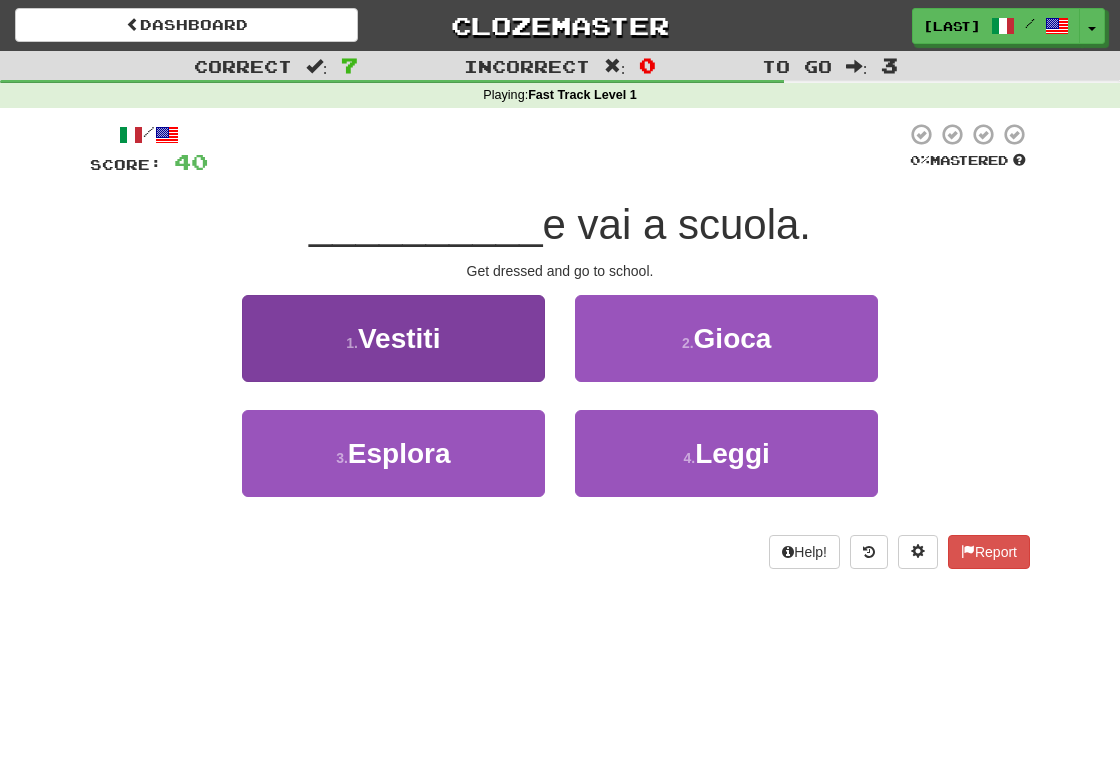 click on "1 .  Vestiti" at bounding box center (393, 338) 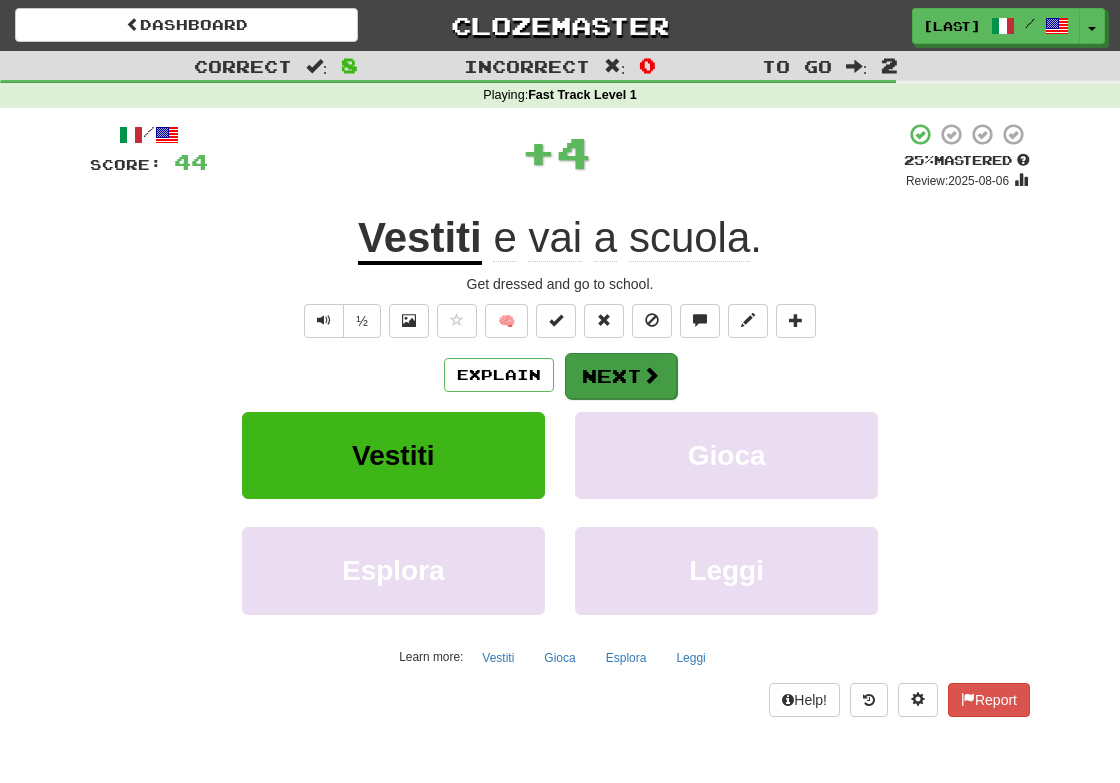click on "Next" at bounding box center [621, 376] 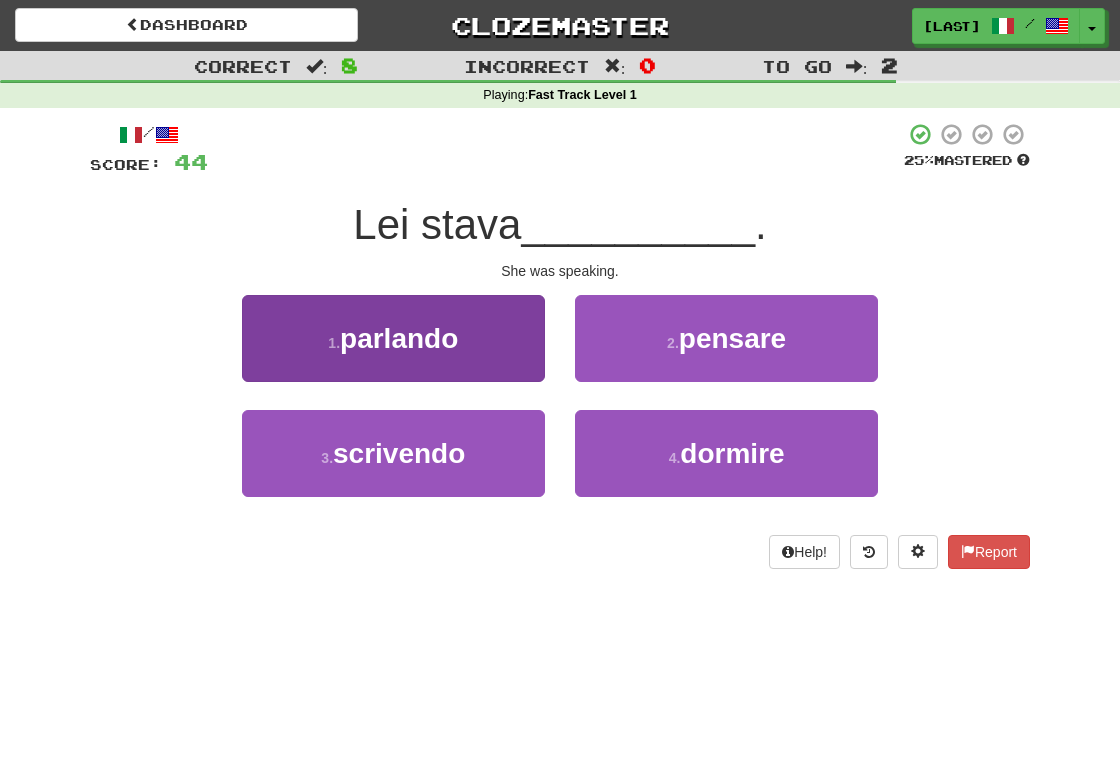 click on "parlando" at bounding box center [399, 338] 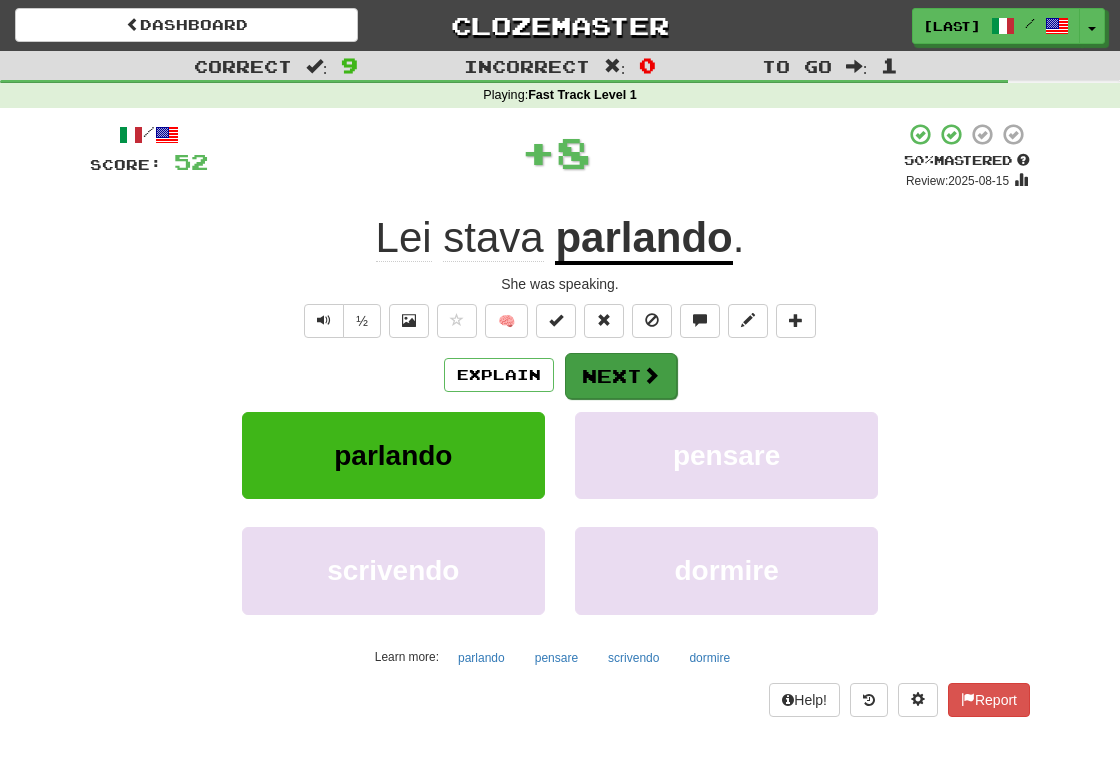 click on "Next" at bounding box center [621, 376] 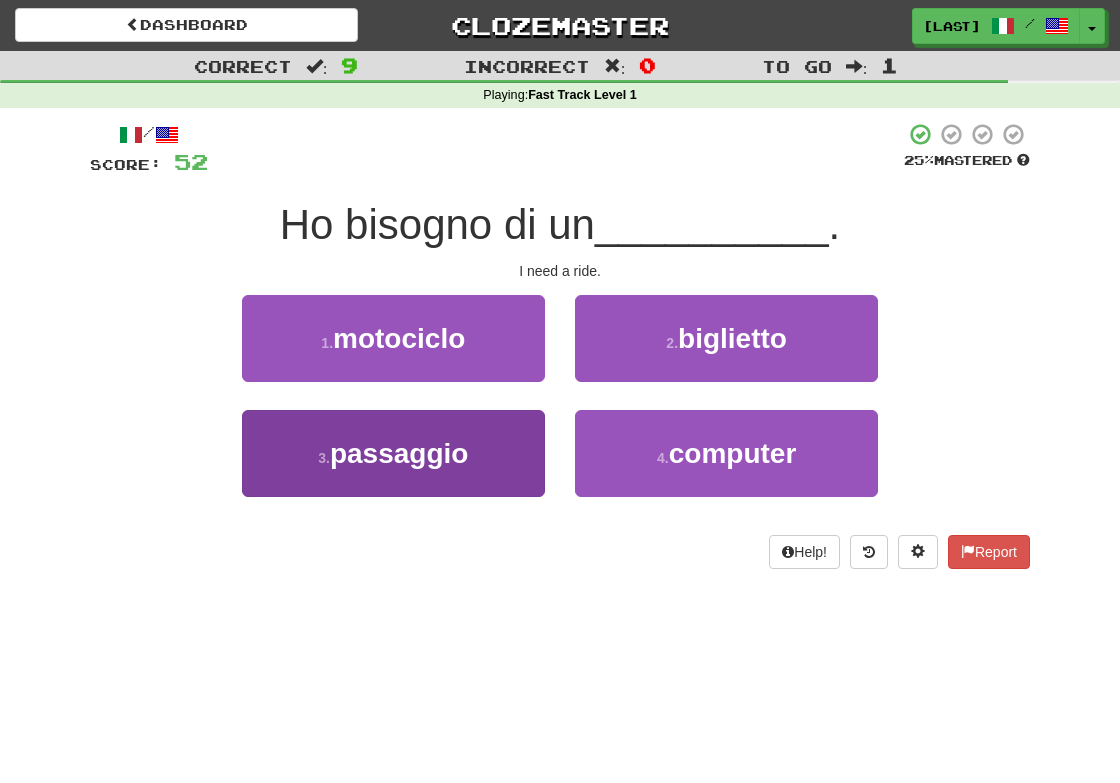 click on "passaggio" at bounding box center [399, 453] 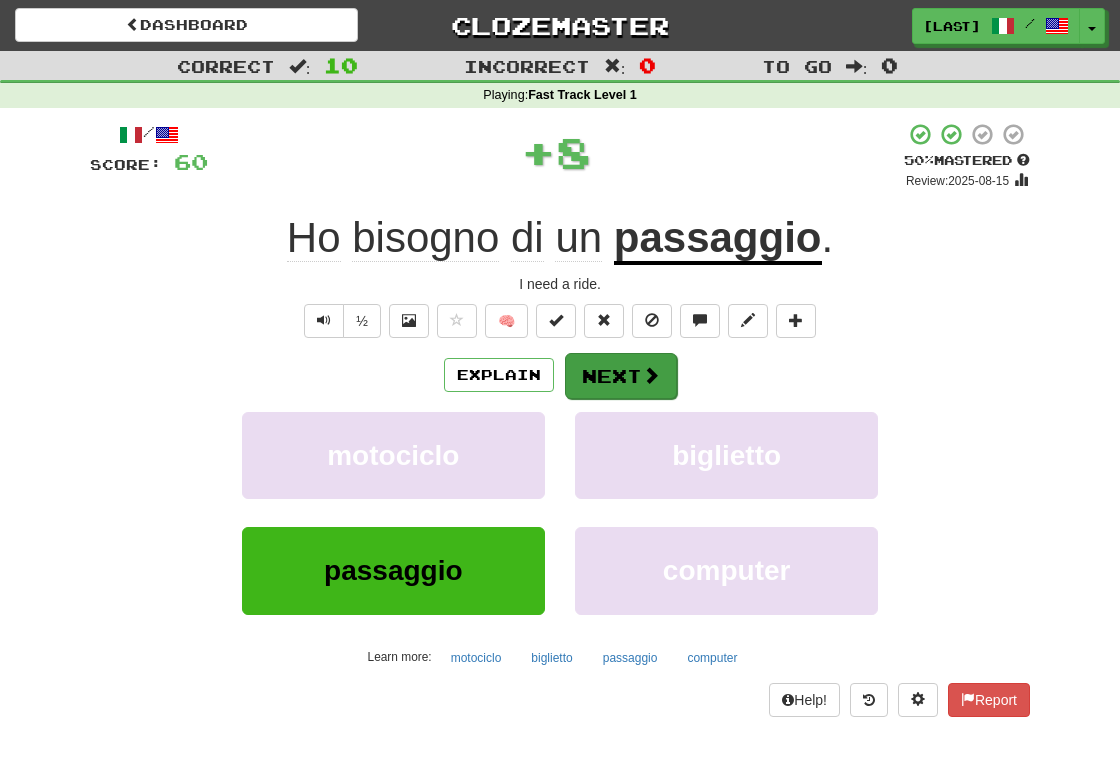 click on "Next" at bounding box center [621, 376] 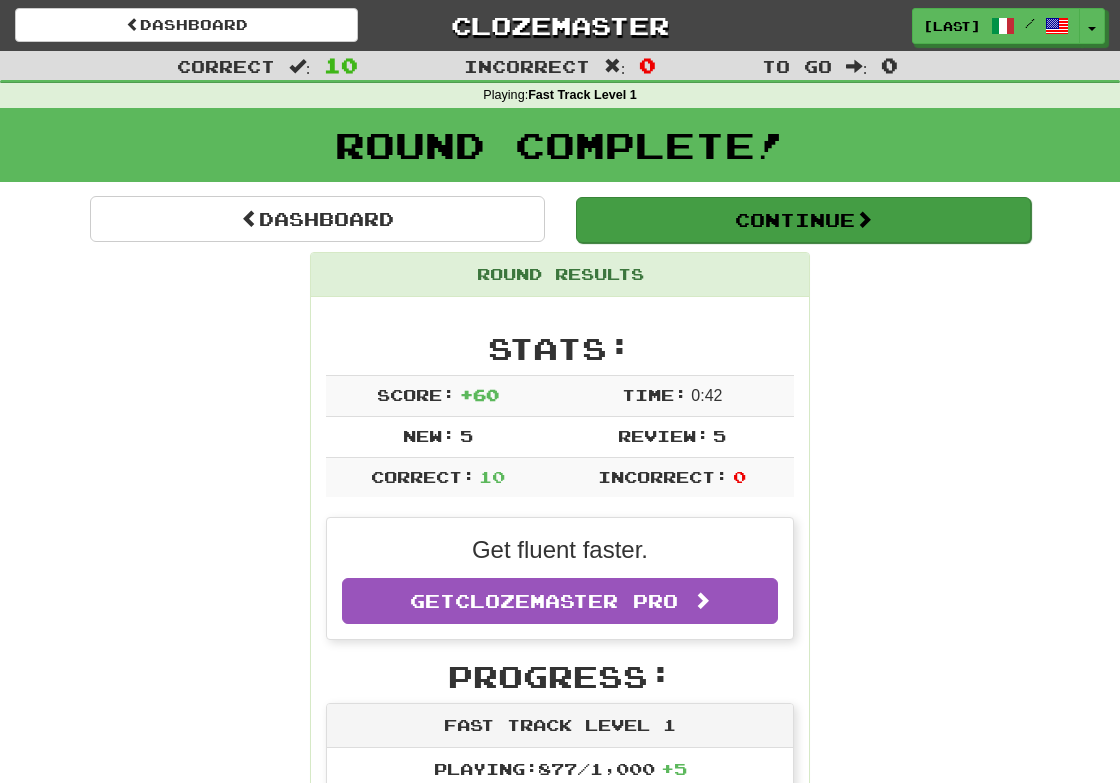 click on "Continue" at bounding box center (803, 220) 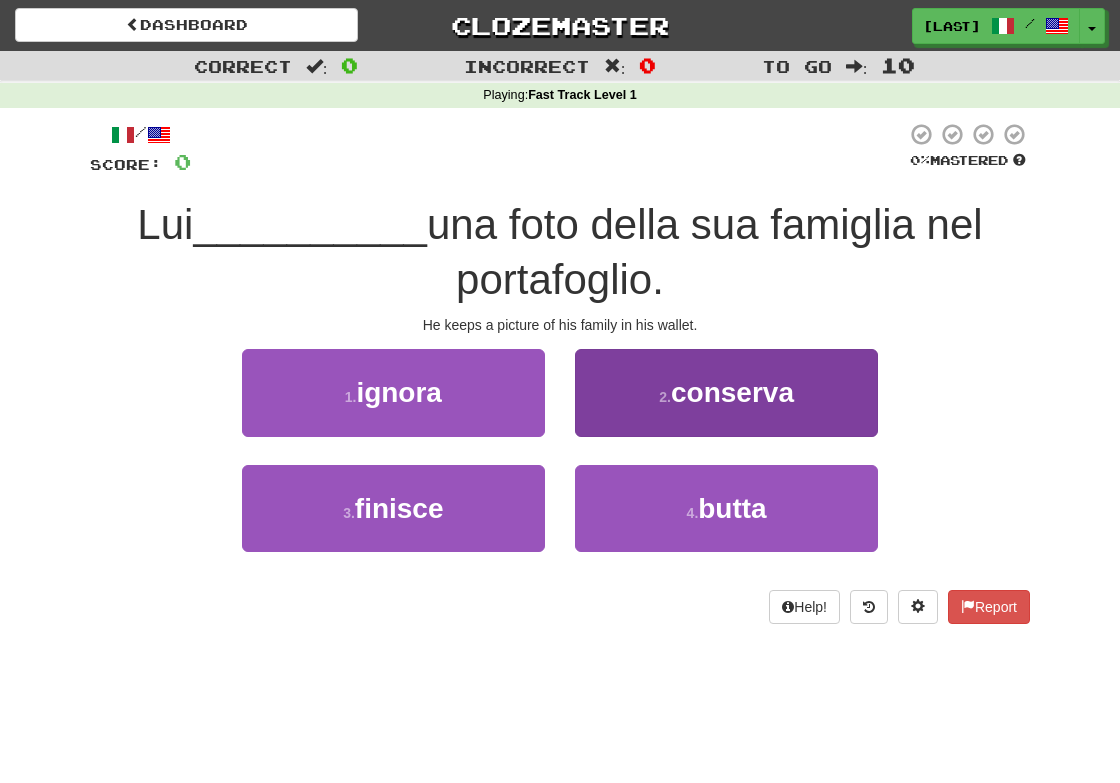 click on "conserva" at bounding box center [732, 392] 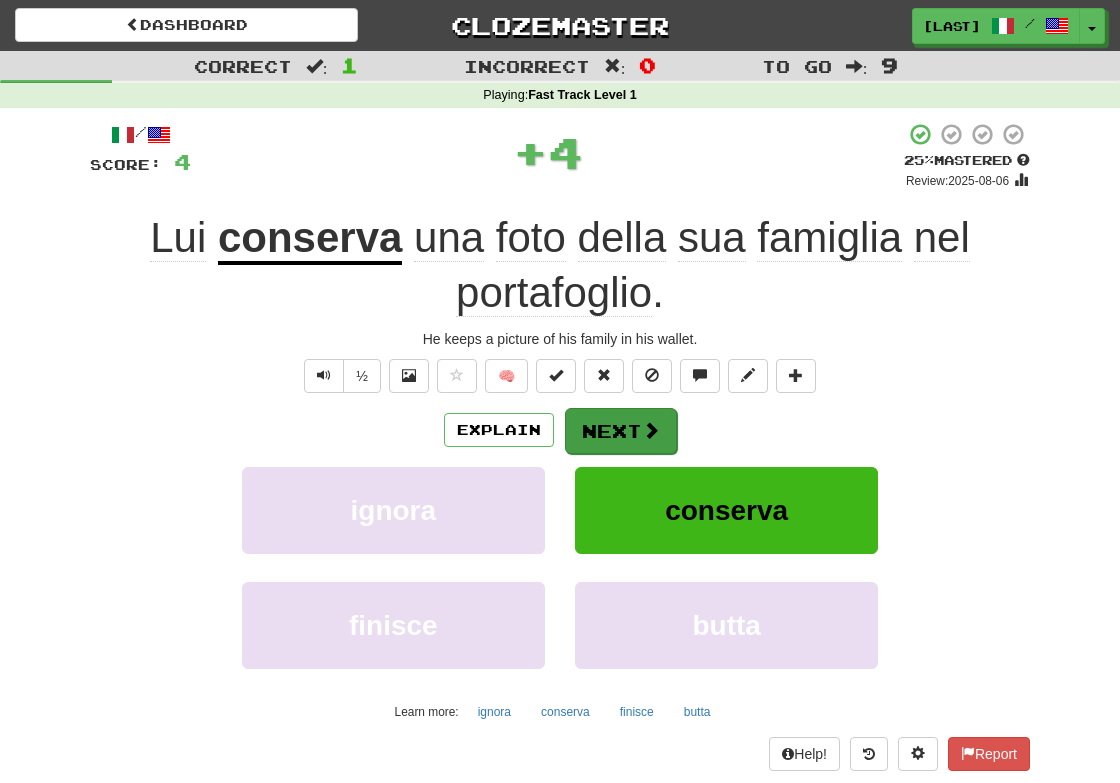 click on "Next" at bounding box center [621, 431] 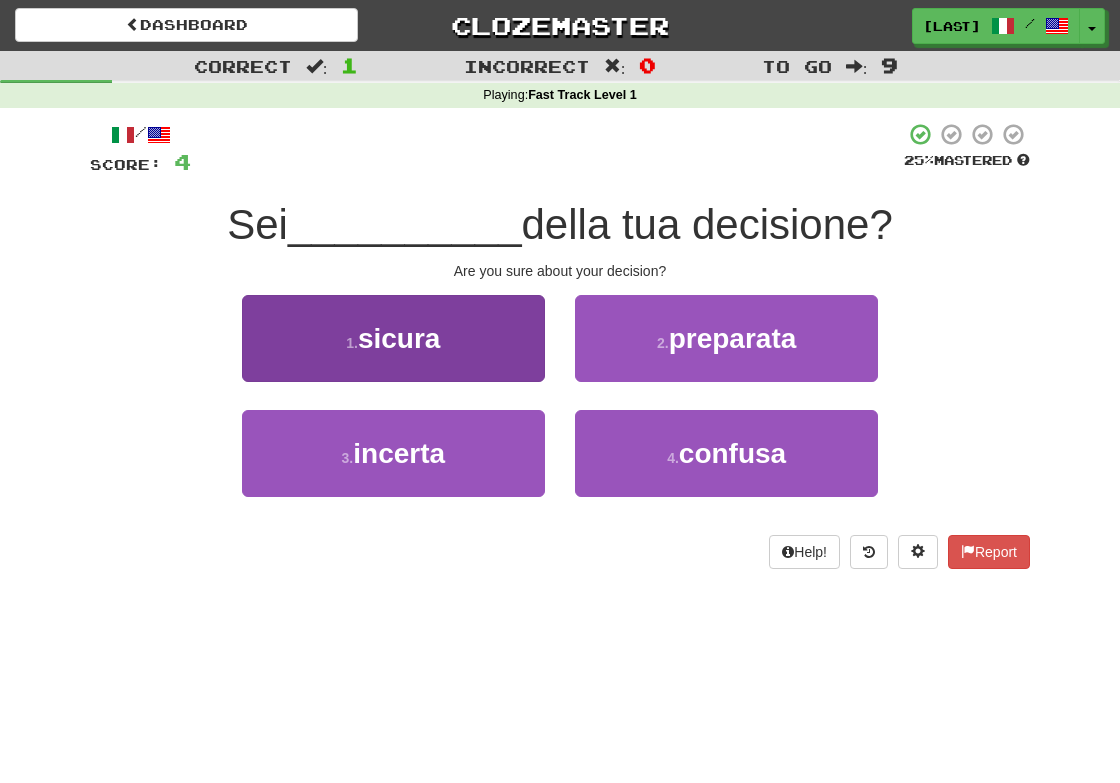 click on "sicura" at bounding box center [399, 338] 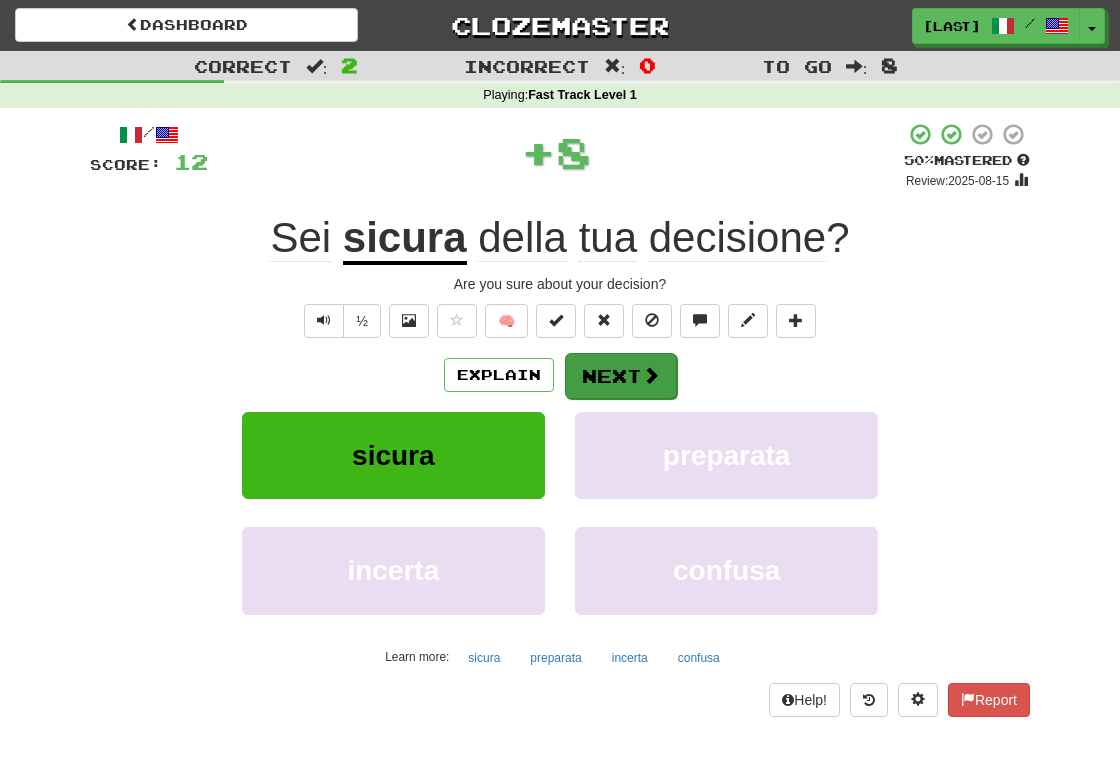 click on "Next" at bounding box center (621, 376) 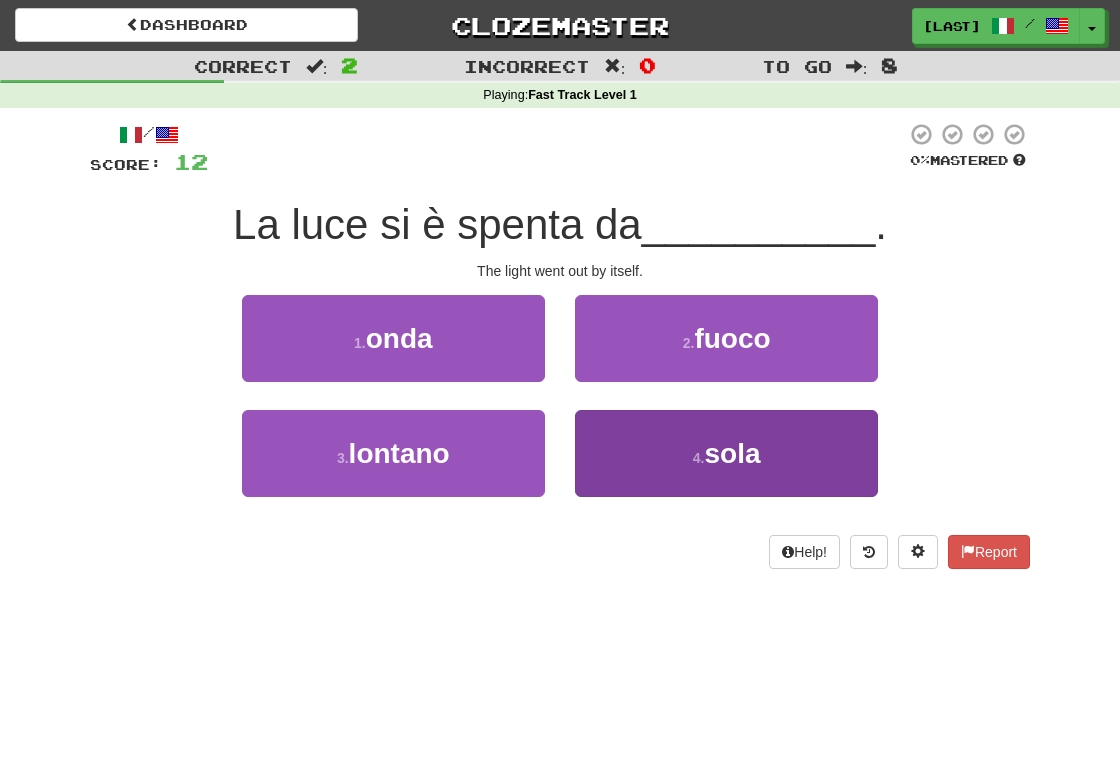 click on "4 ." at bounding box center [699, 458] 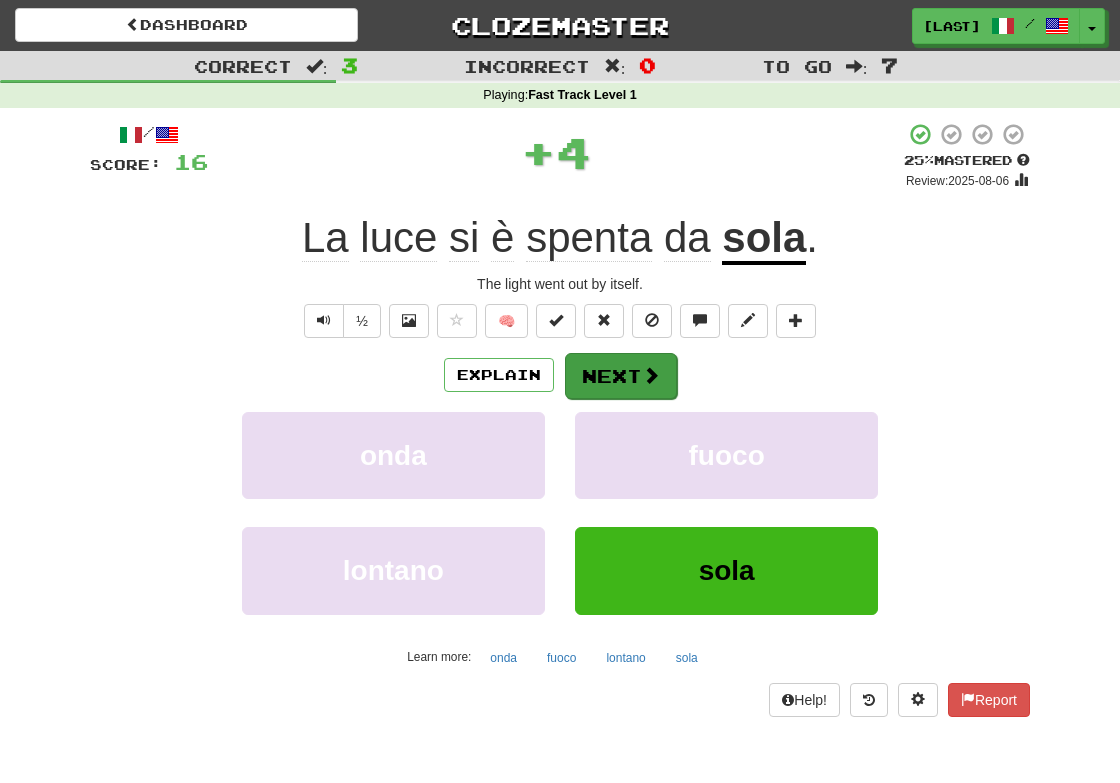 click on "Next" at bounding box center [621, 376] 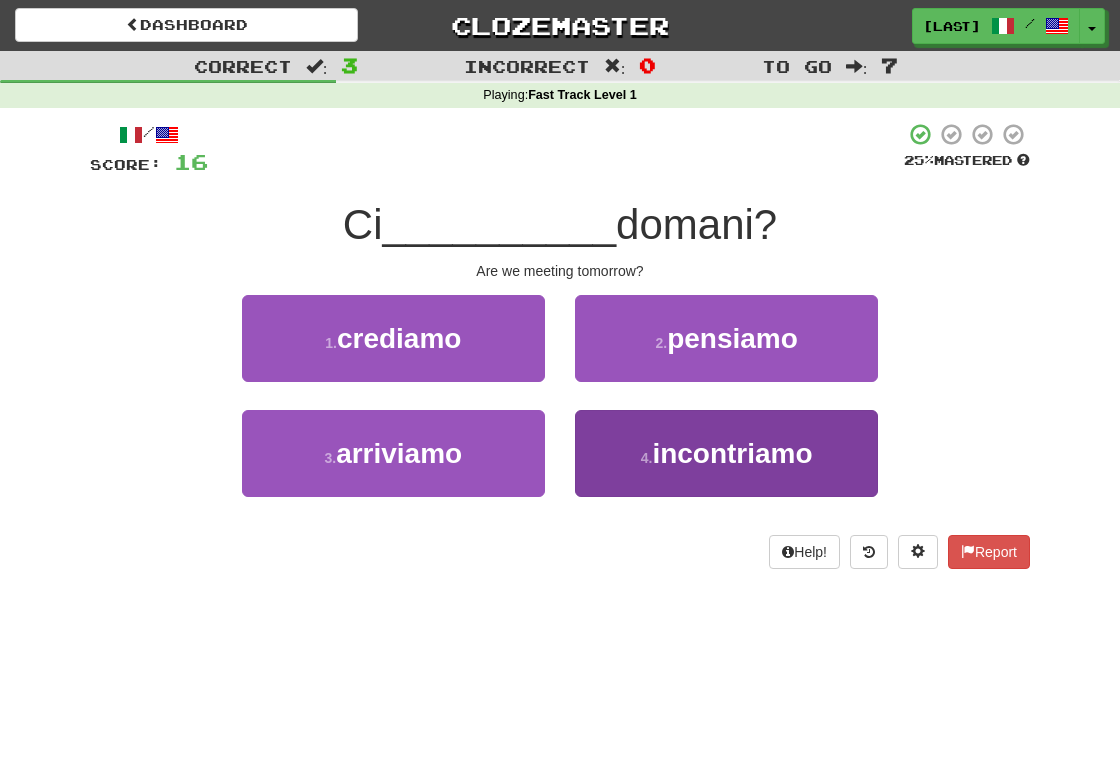 click on "incontriamo" at bounding box center (732, 453) 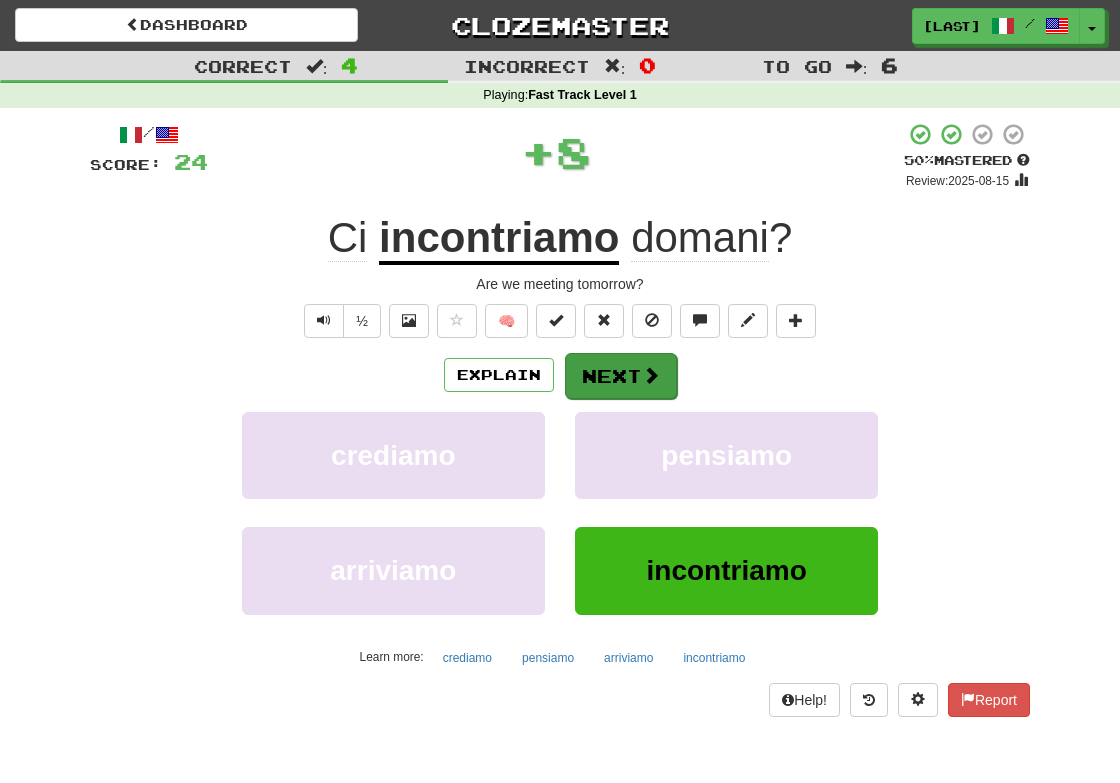 click on "Next" at bounding box center (621, 376) 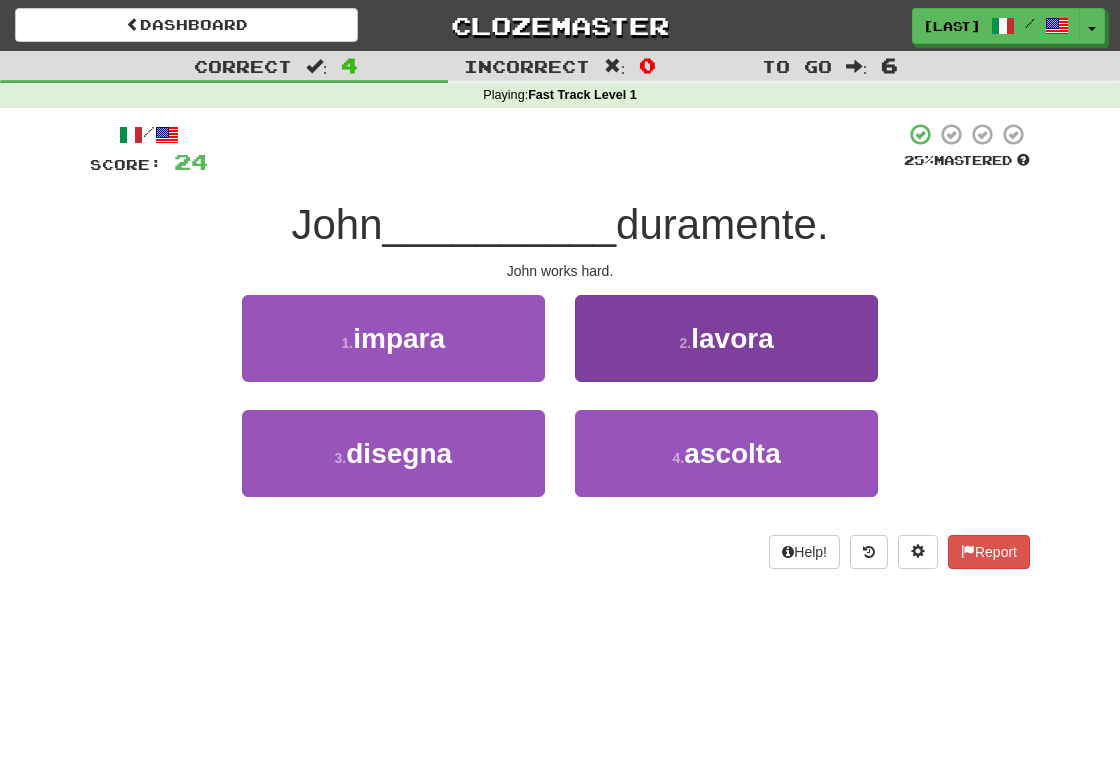 click on "lavora" at bounding box center (732, 338) 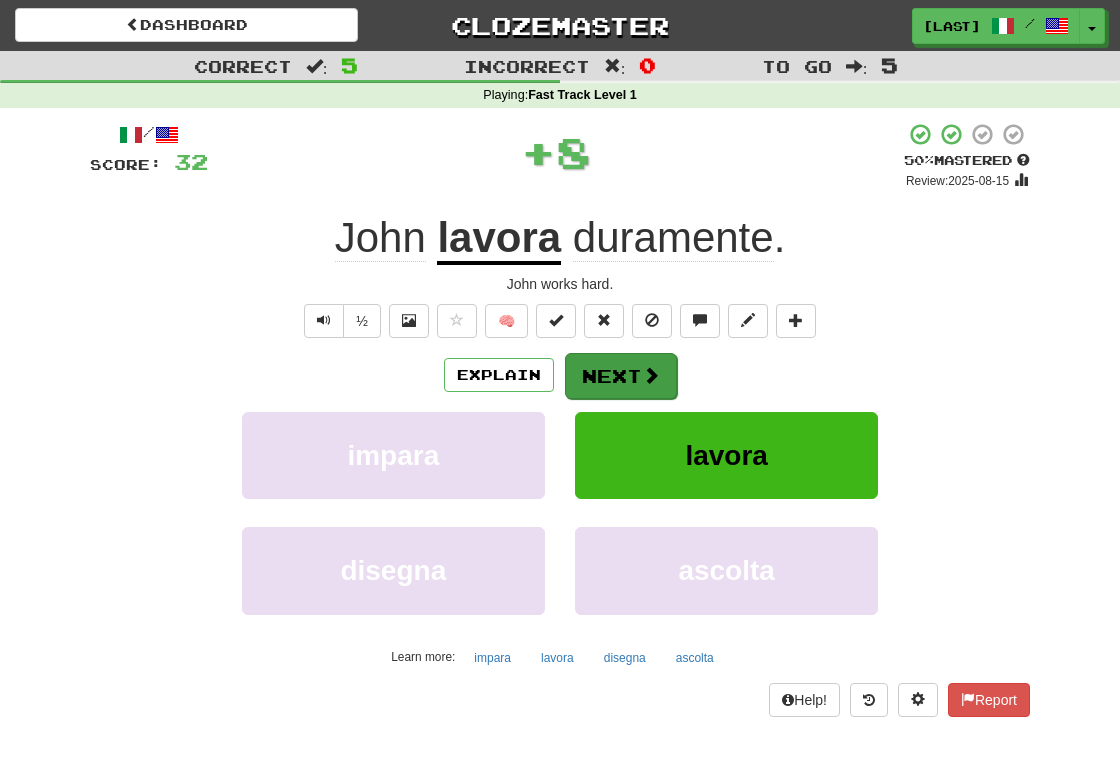 click on "Next" at bounding box center (621, 376) 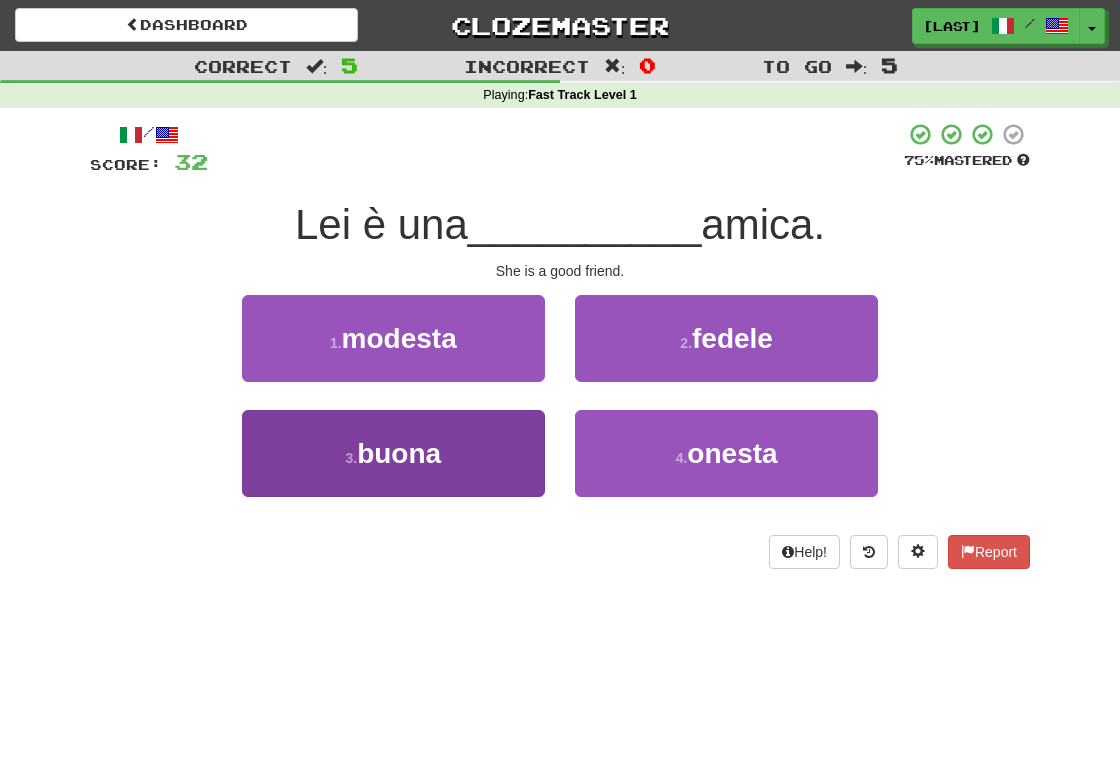 click on "3 .  buona" at bounding box center (393, 453) 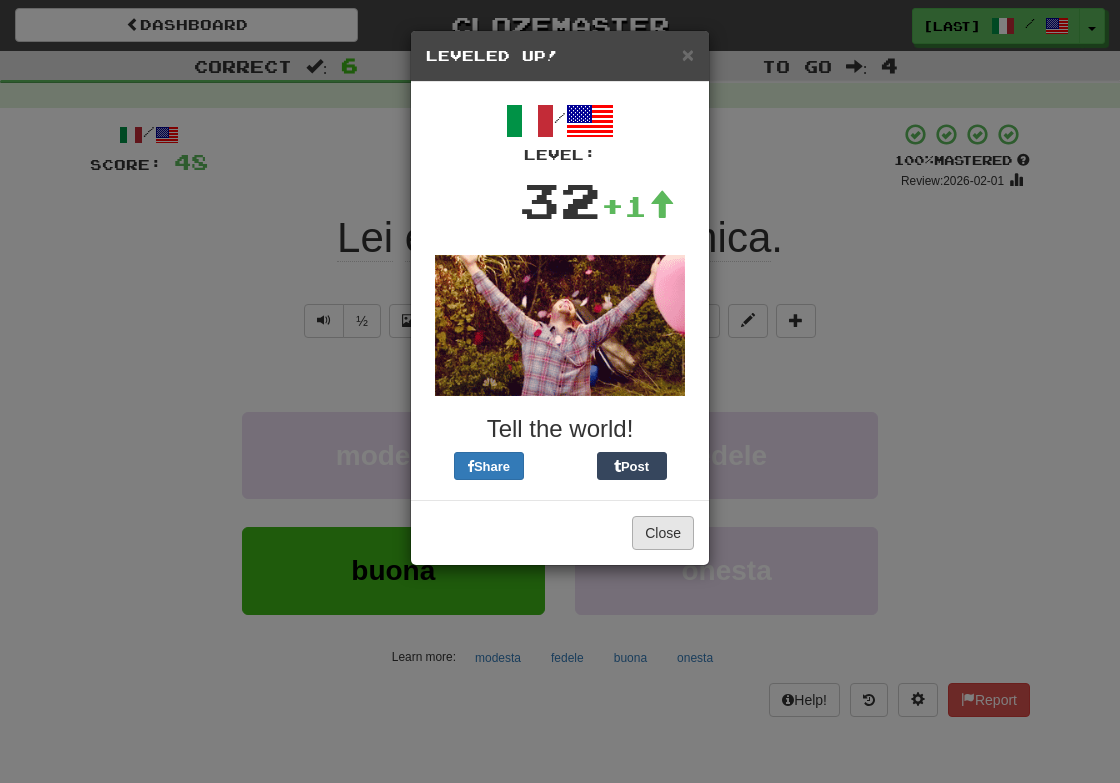 click on "Close" at bounding box center [663, 533] 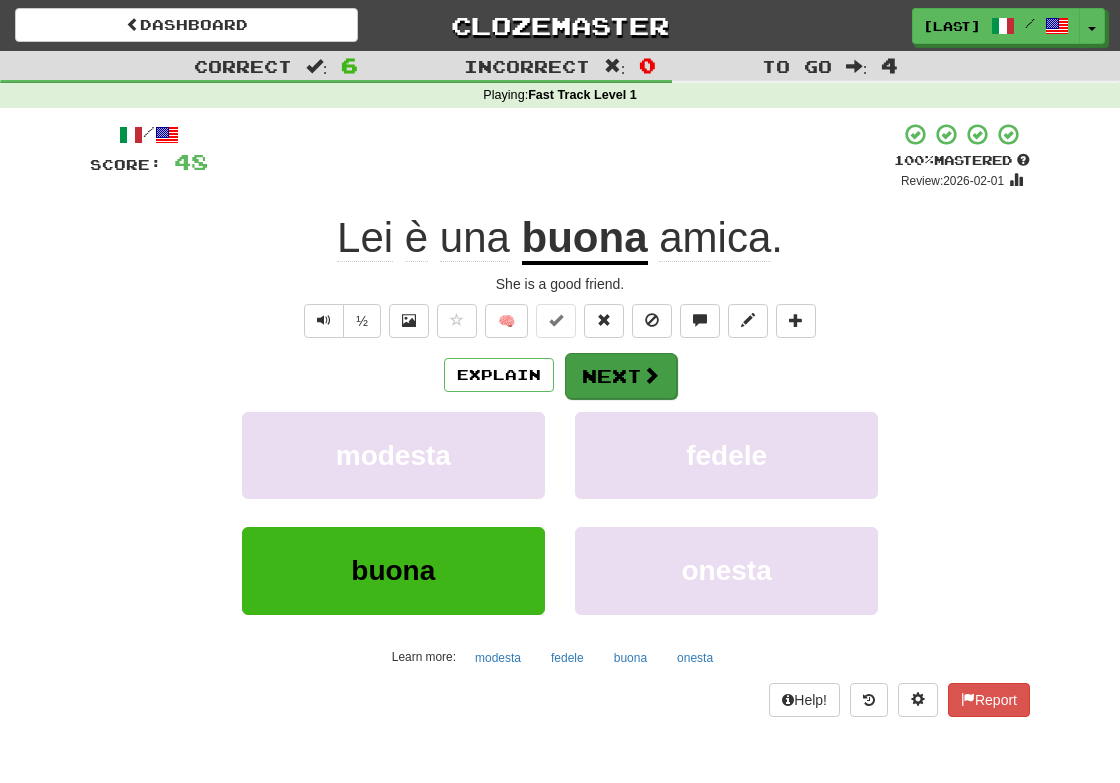 click on "Next" at bounding box center (621, 376) 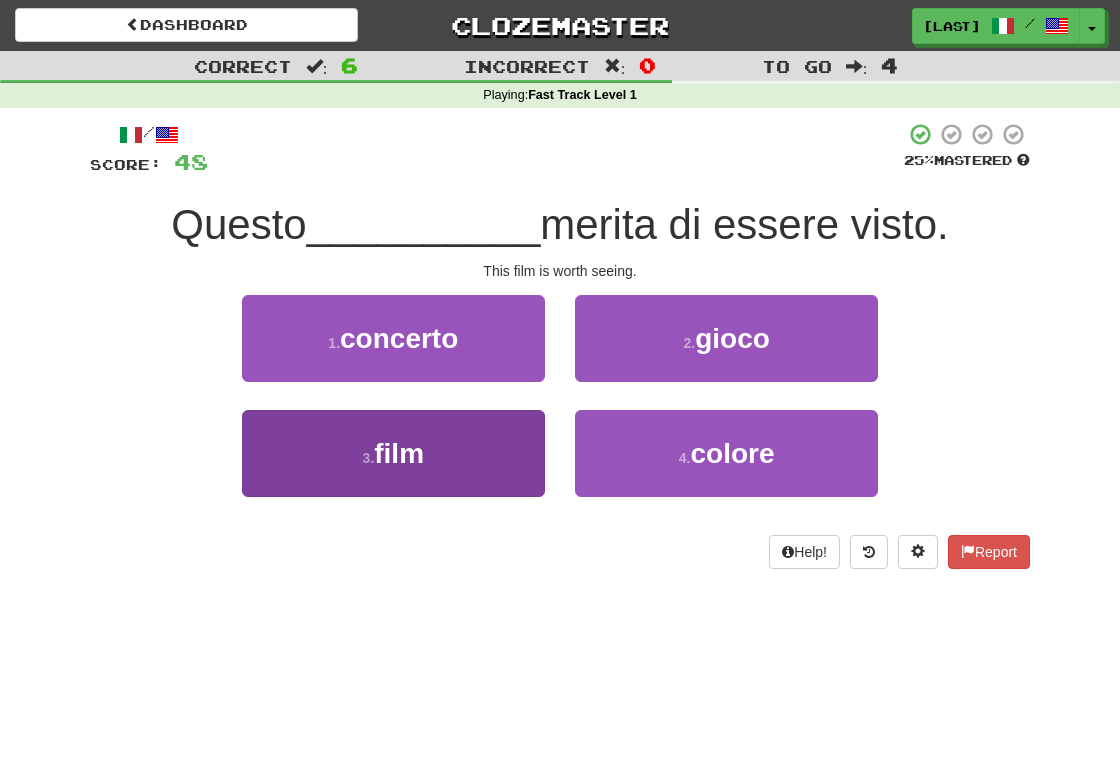 click on "3 .  film" at bounding box center [393, 453] 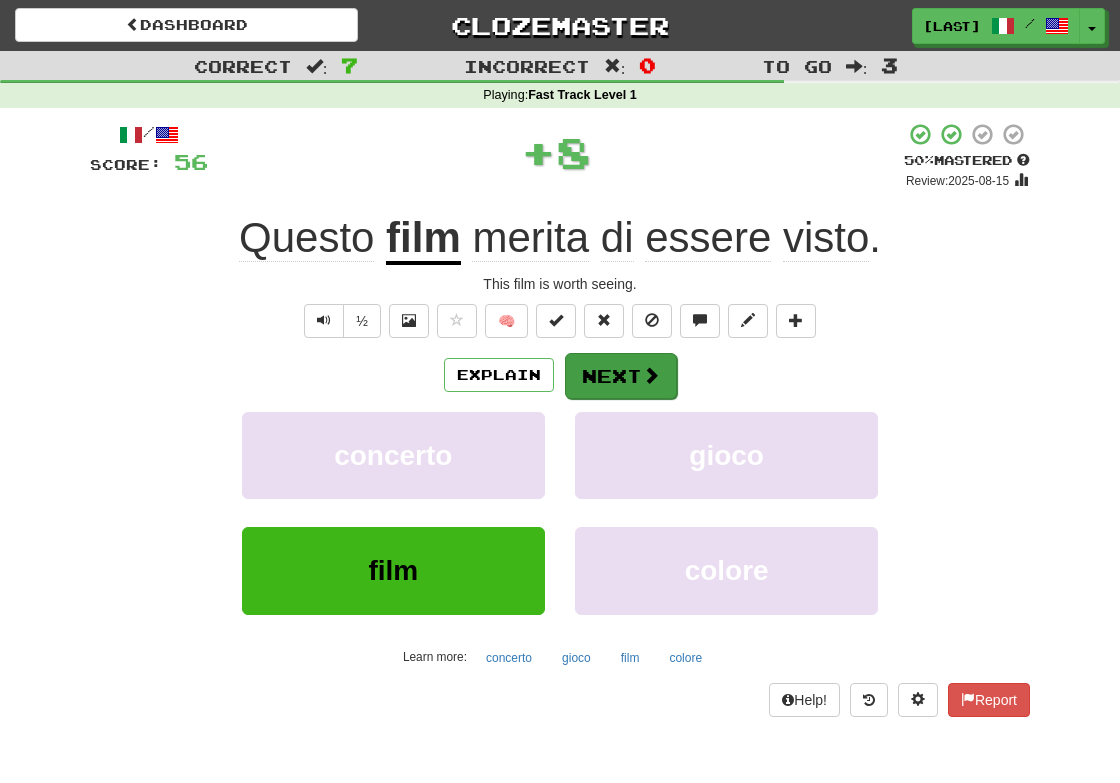 click on "Next" at bounding box center [621, 376] 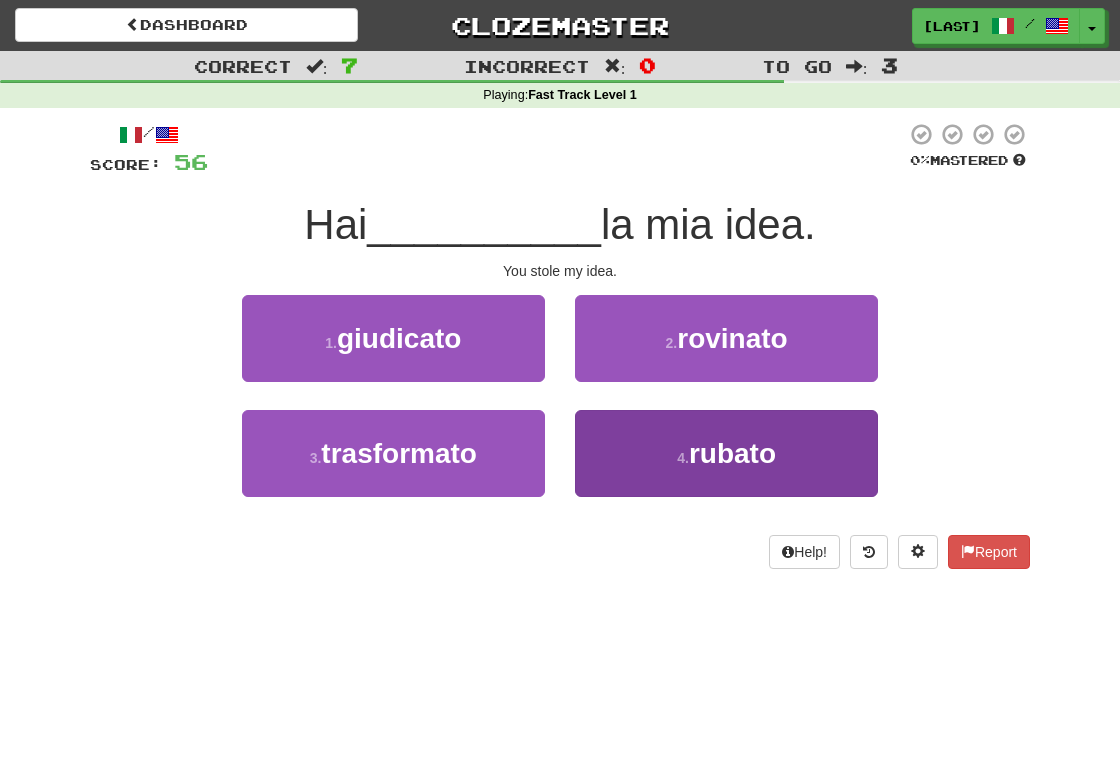 click on "rubato" at bounding box center [732, 453] 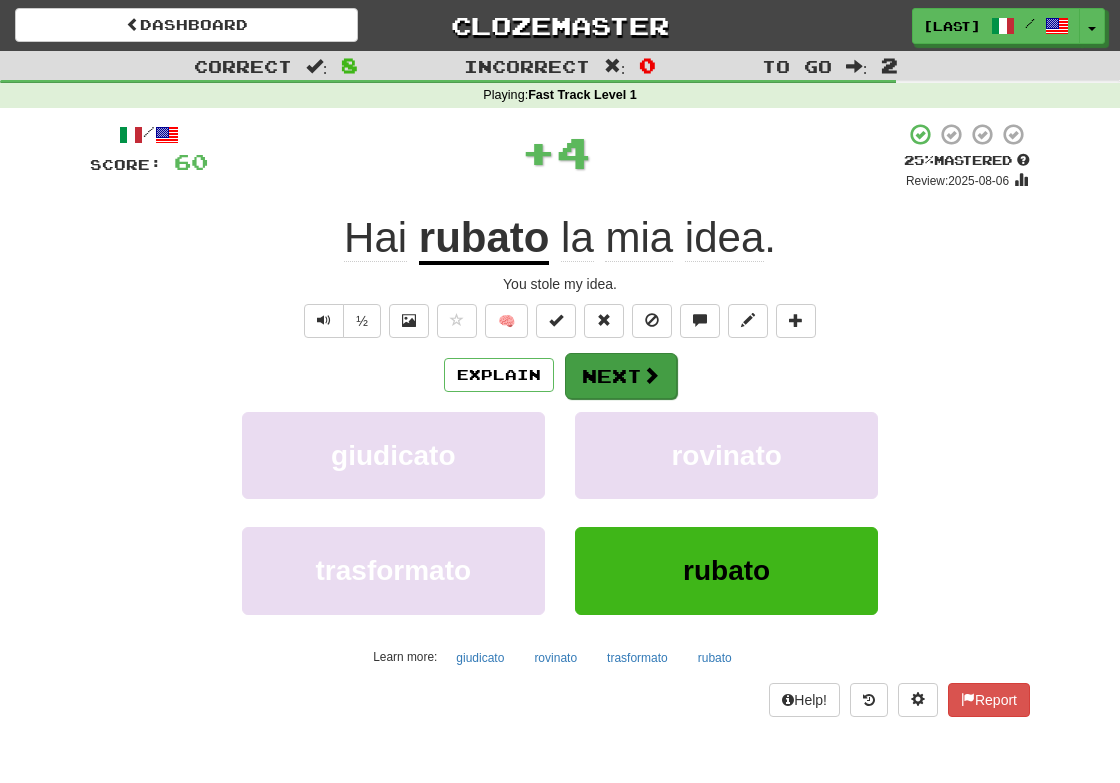 click on "Next" at bounding box center [621, 376] 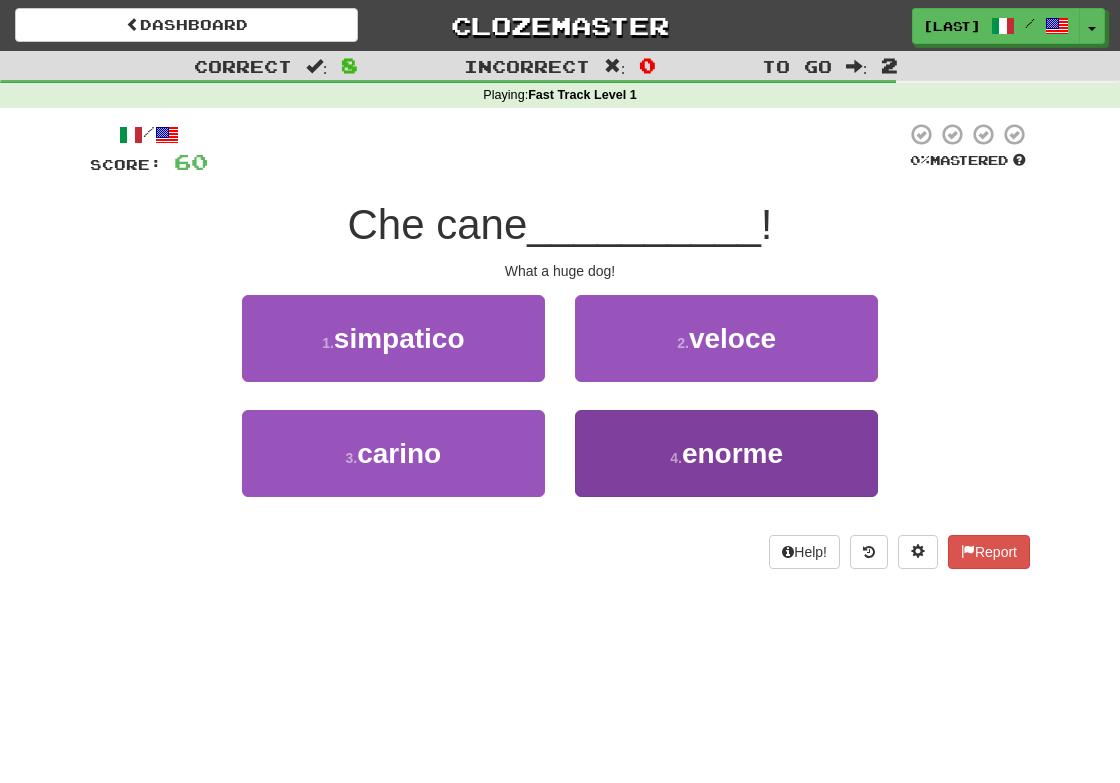 click on "enorme" at bounding box center [732, 453] 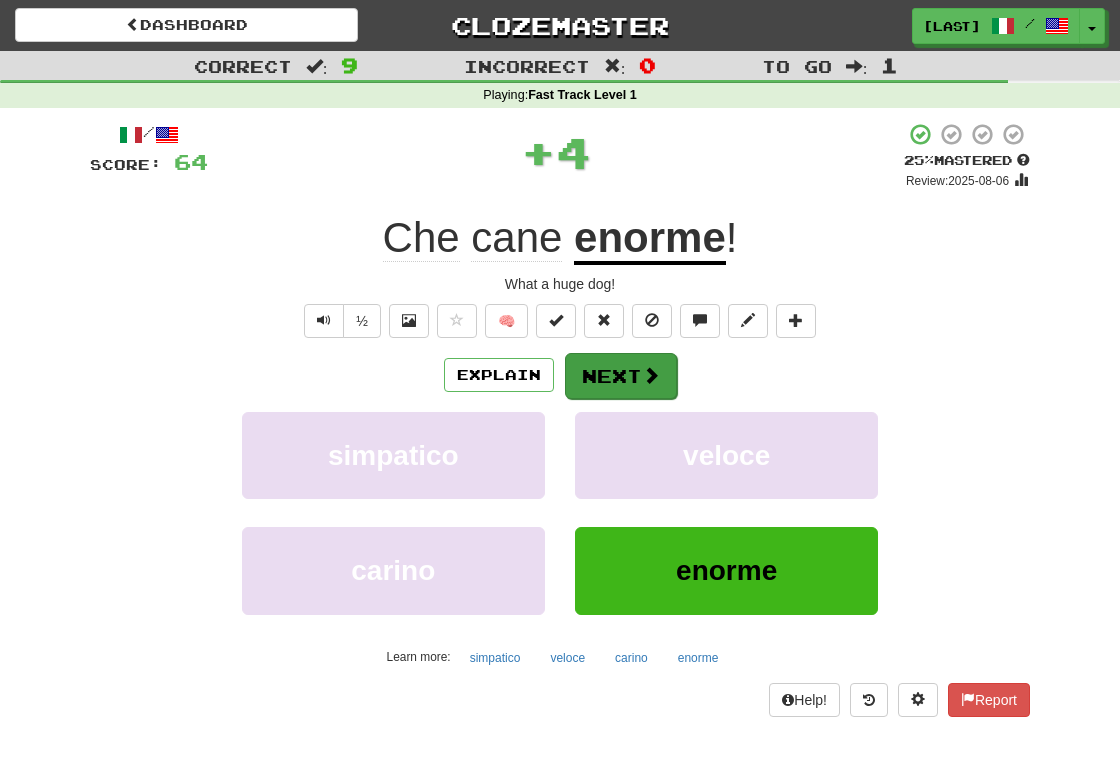 click on "Next" at bounding box center [621, 376] 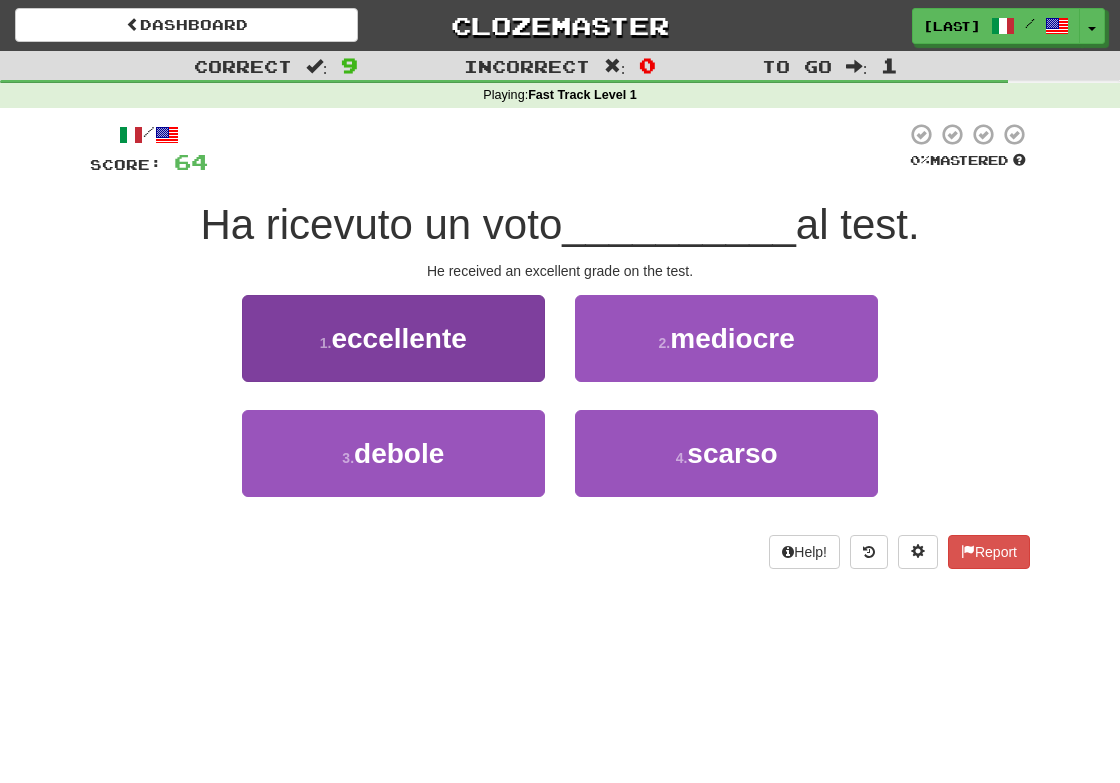 click on "eccellente" at bounding box center [398, 338] 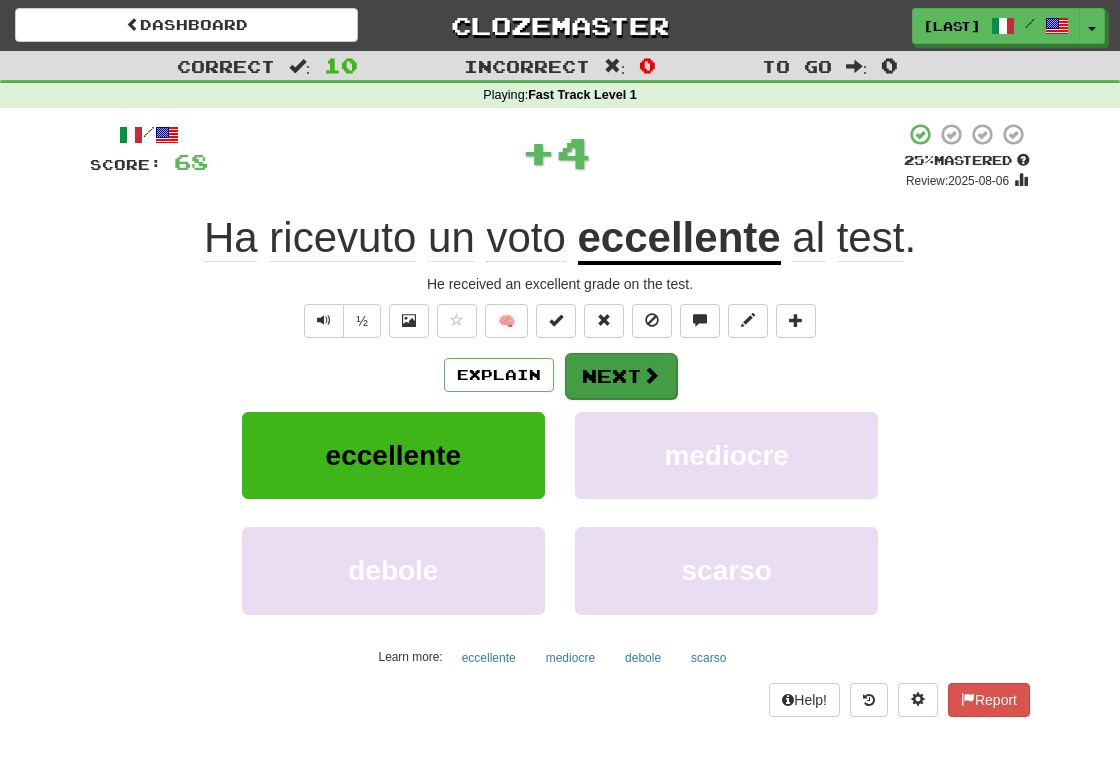 click on "Next" at bounding box center [621, 376] 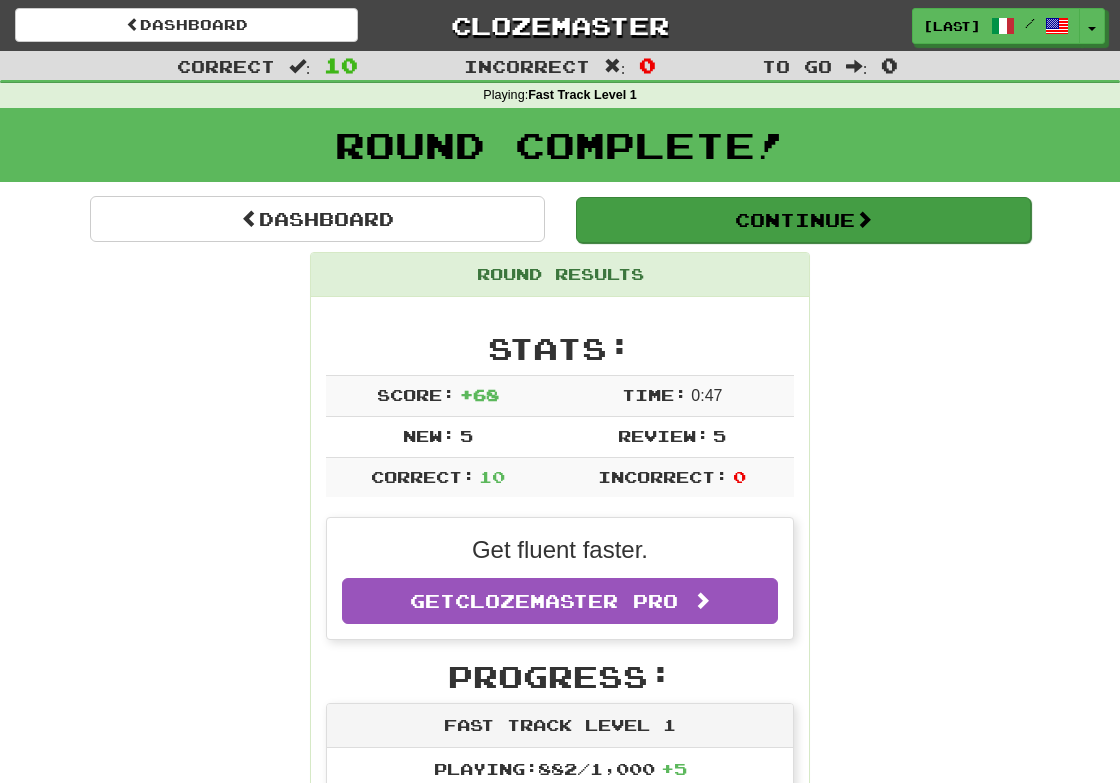 click on "Continue" at bounding box center [803, 220] 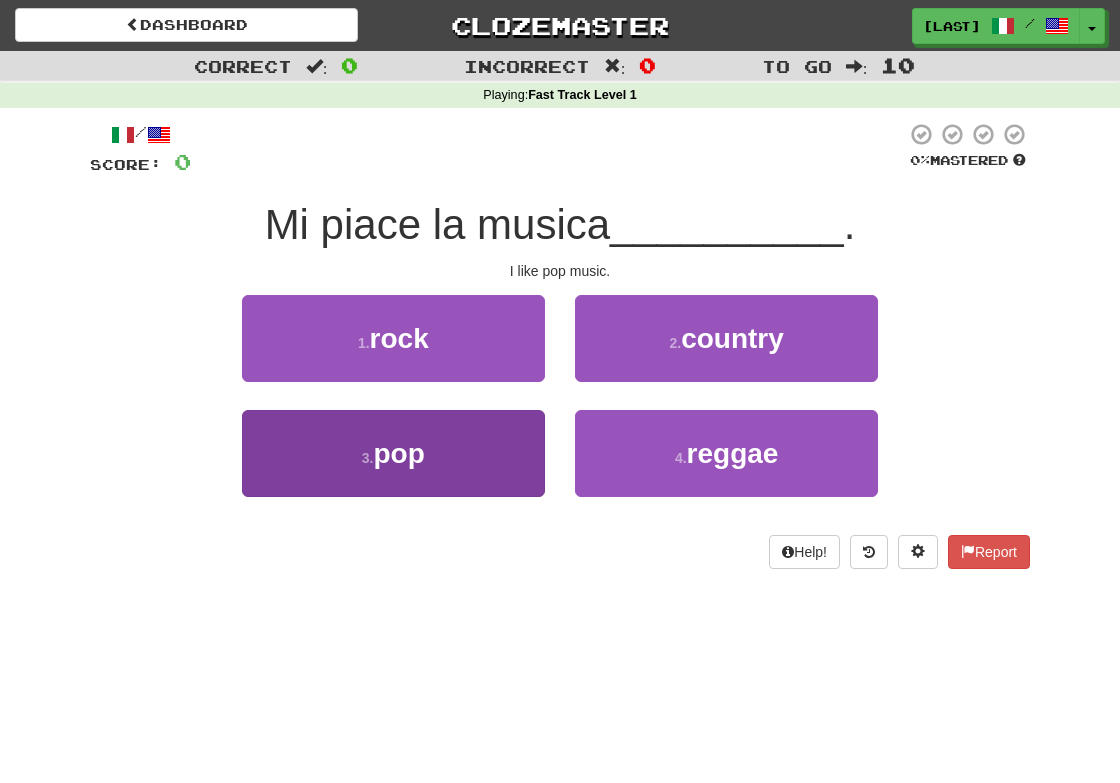 click on "pop" at bounding box center [399, 453] 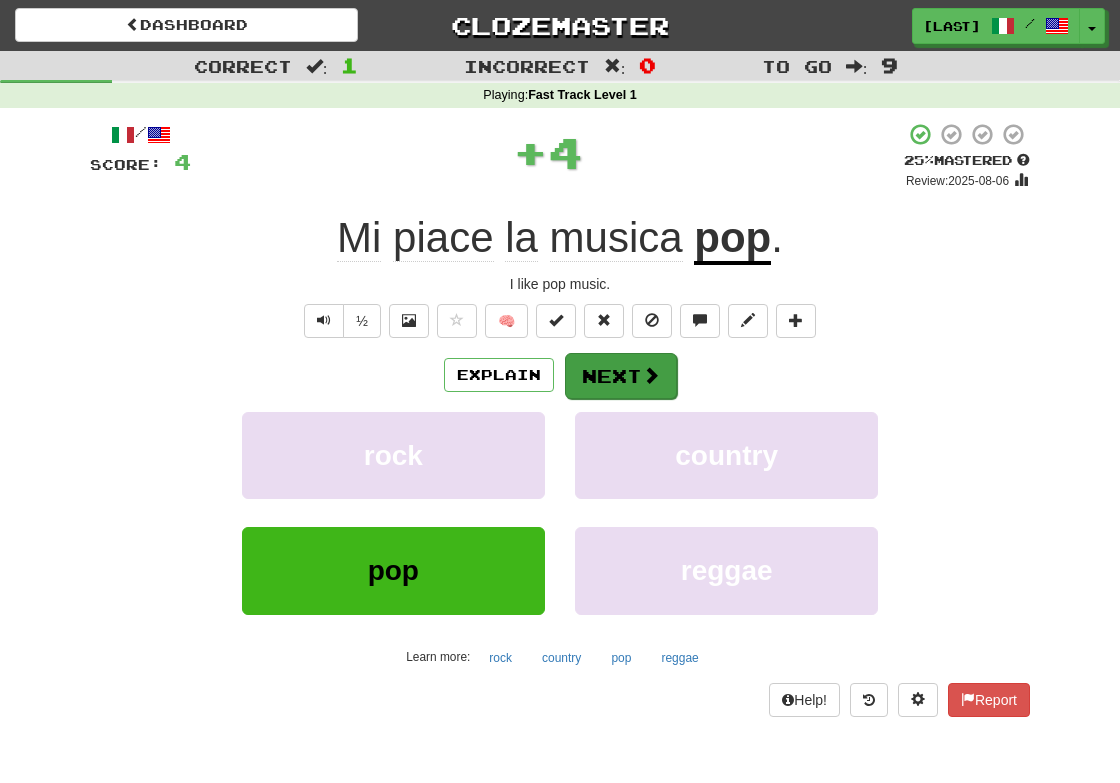 click on "Next" at bounding box center [621, 376] 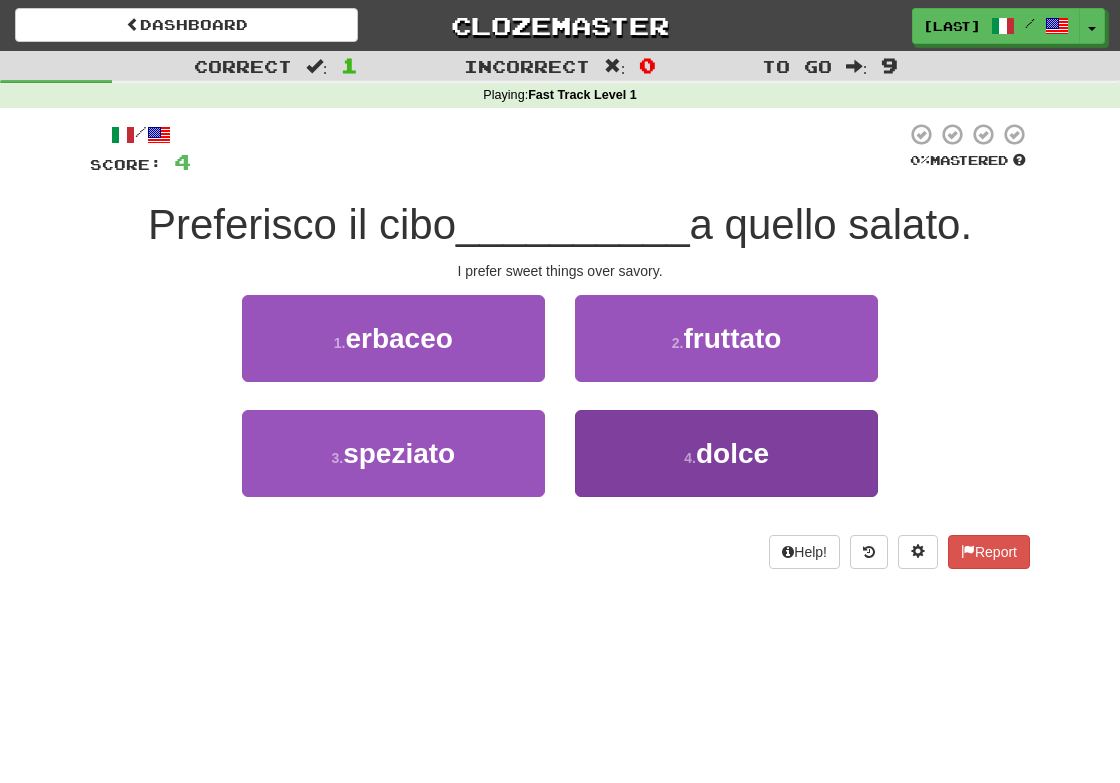 click on "4 .  dolce" at bounding box center (726, 453) 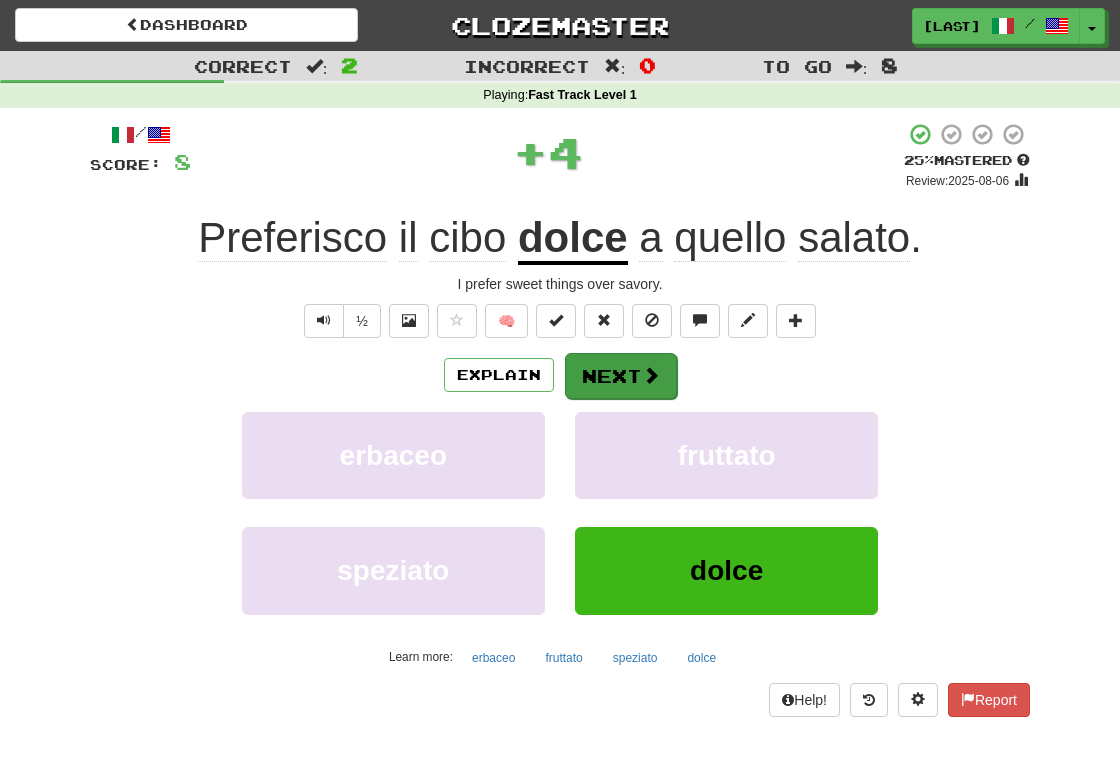 click at bounding box center [651, 375] 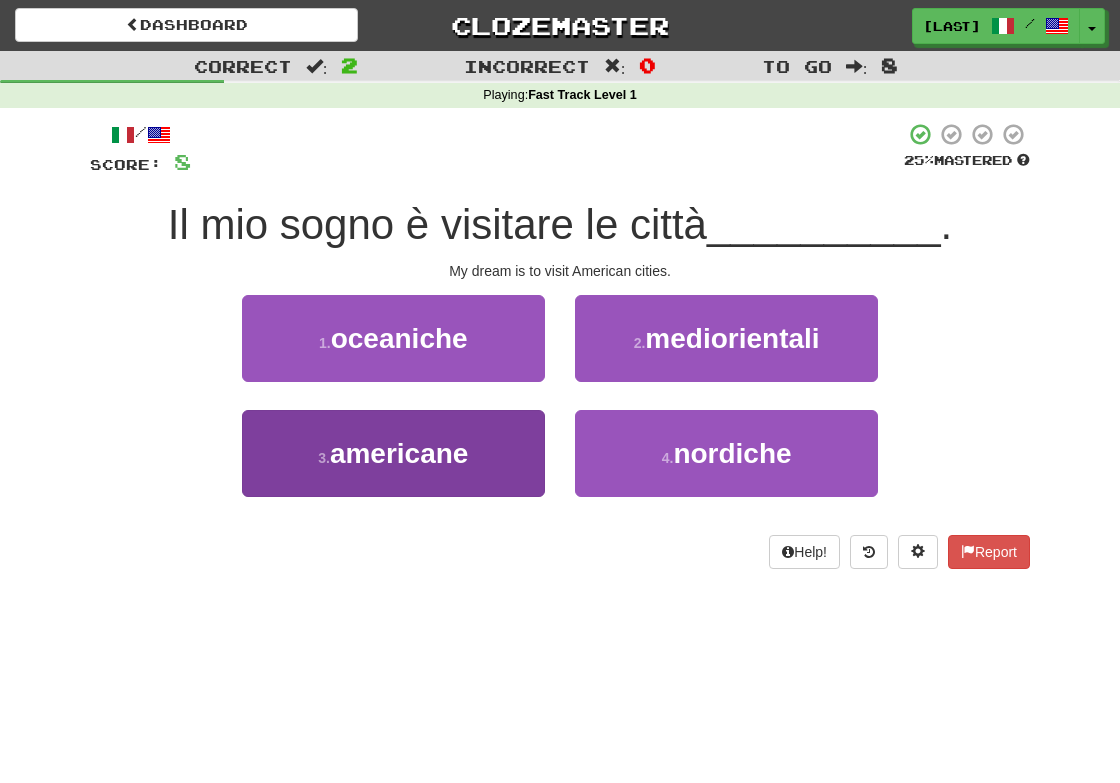 click on "3 .  americane" at bounding box center (393, 453) 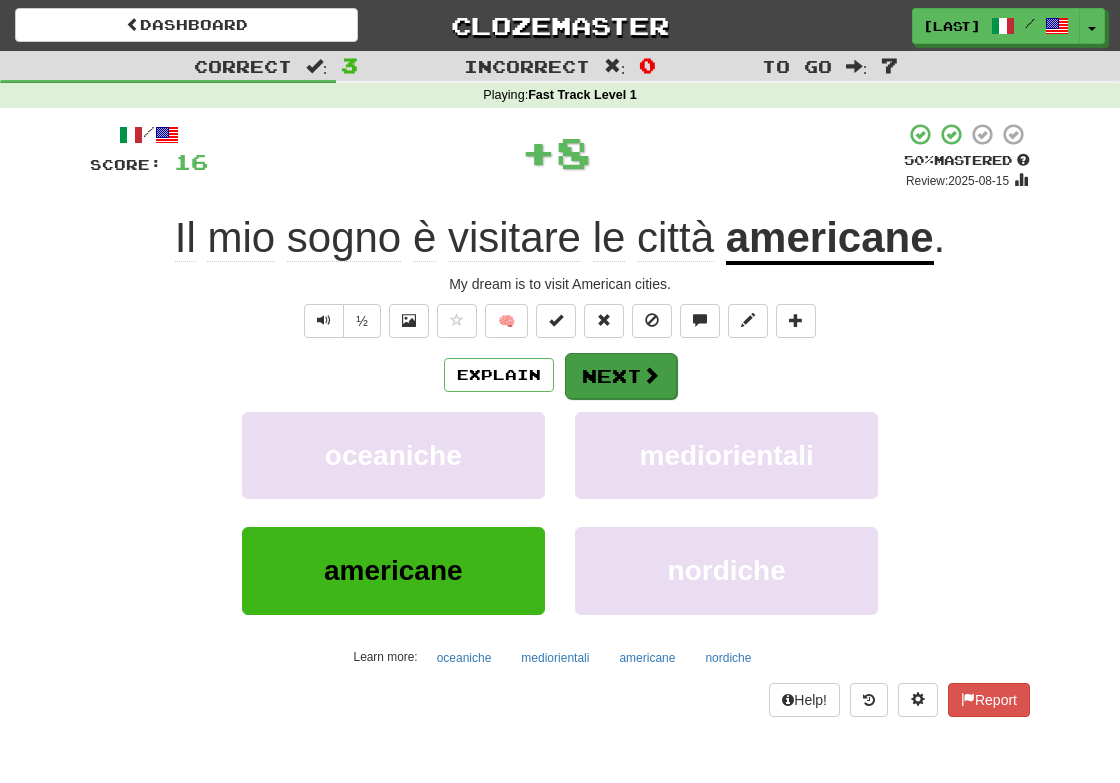 click on "Next" at bounding box center [621, 376] 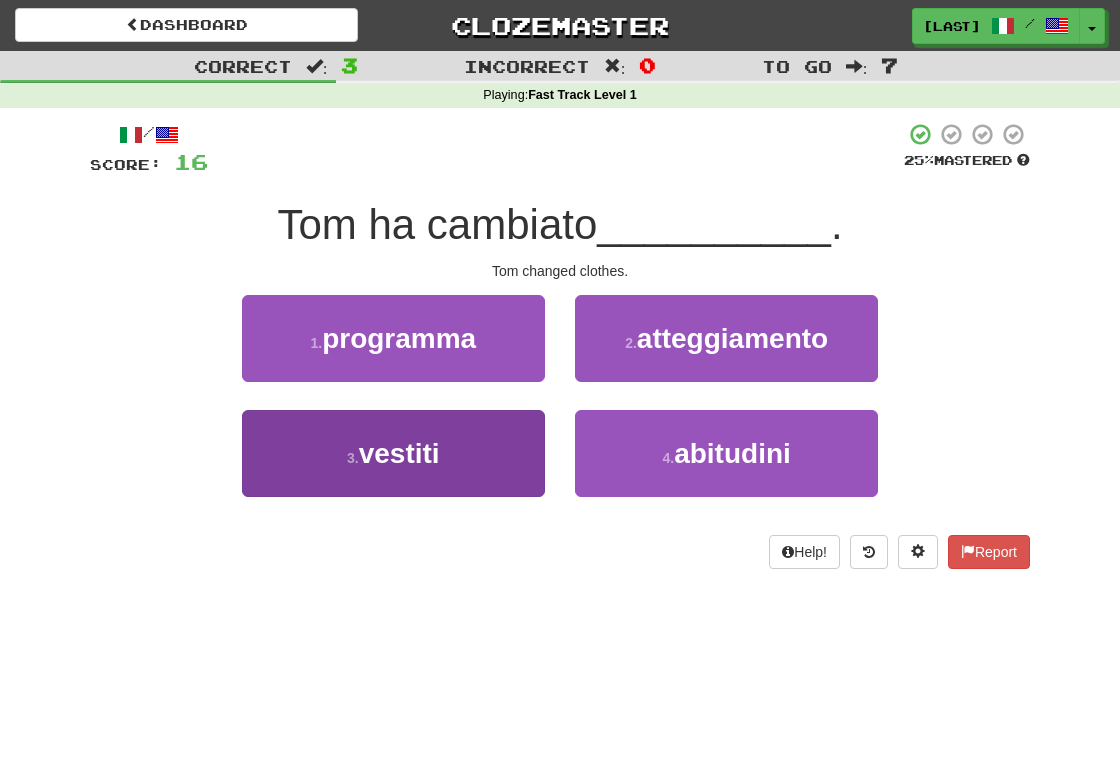 click on "vestiti" at bounding box center (399, 453) 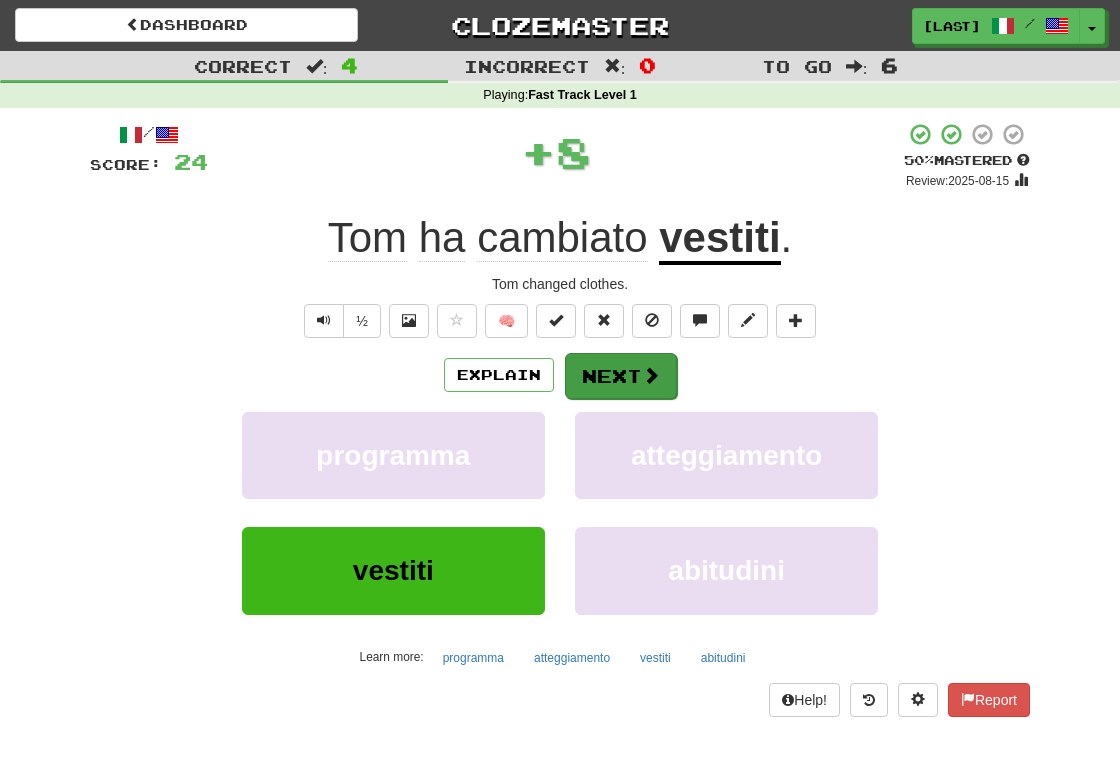 click on "Next" at bounding box center [621, 376] 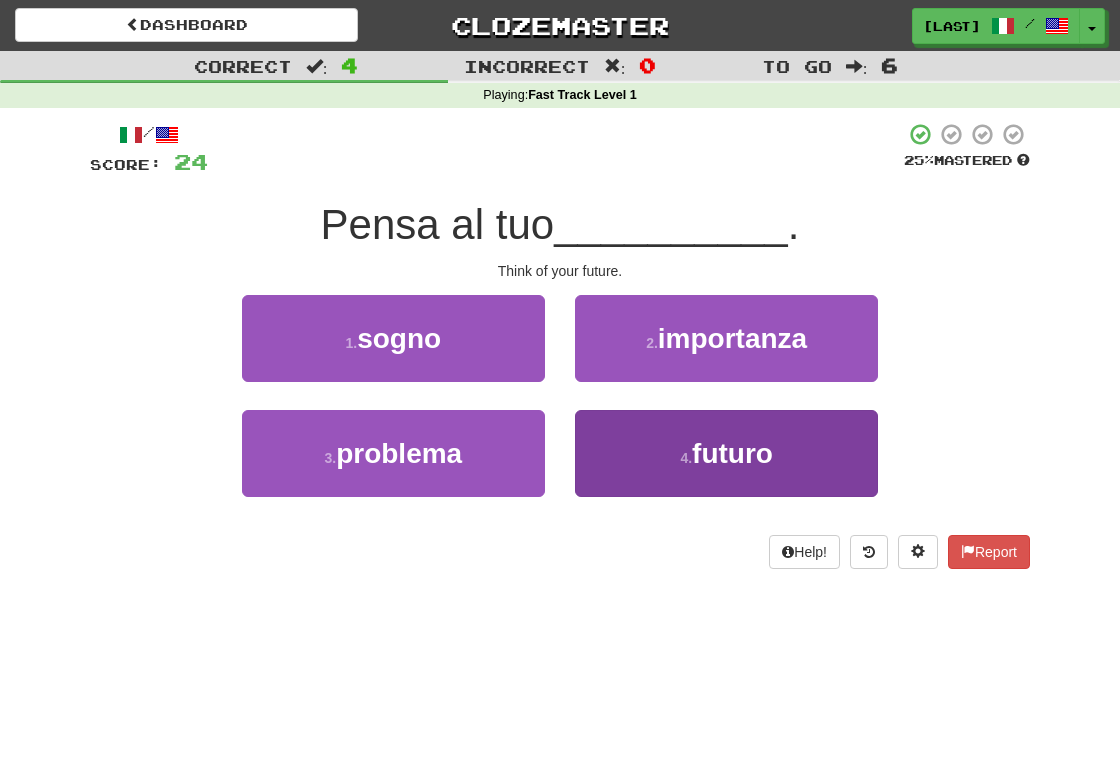 click on "futuro" at bounding box center [732, 453] 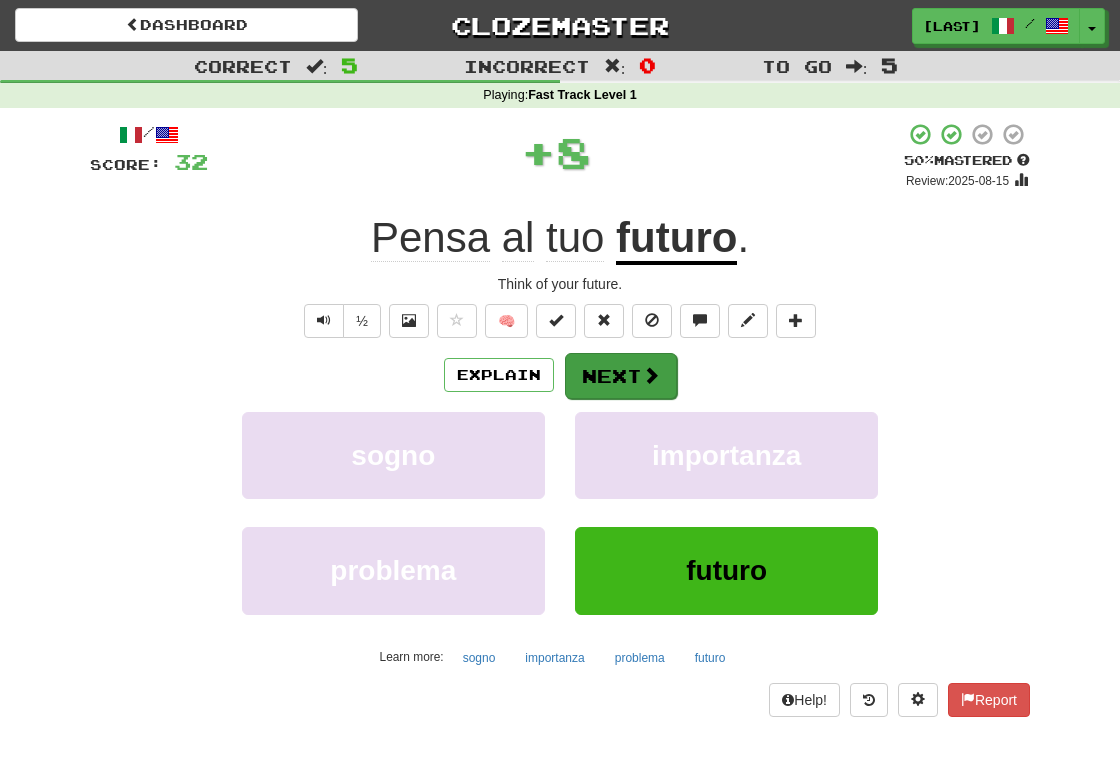 click on "Next" at bounding box center (621, 376) 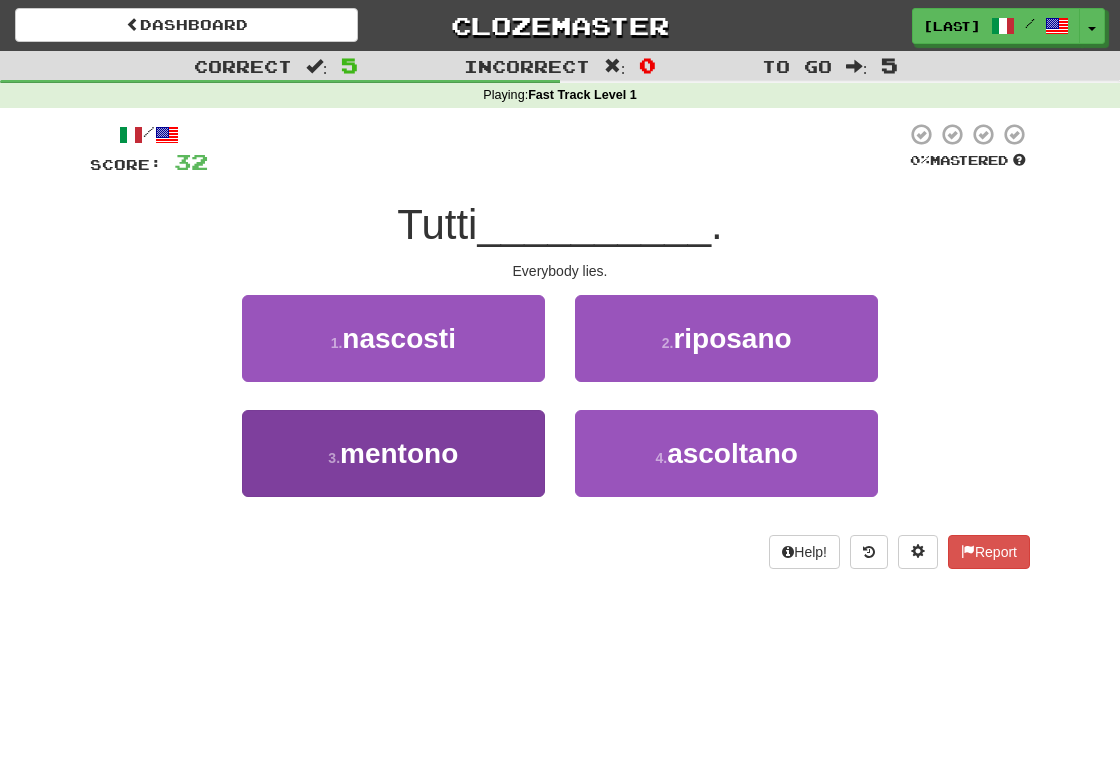 click on "mentono" at bounding box center (399, 453) 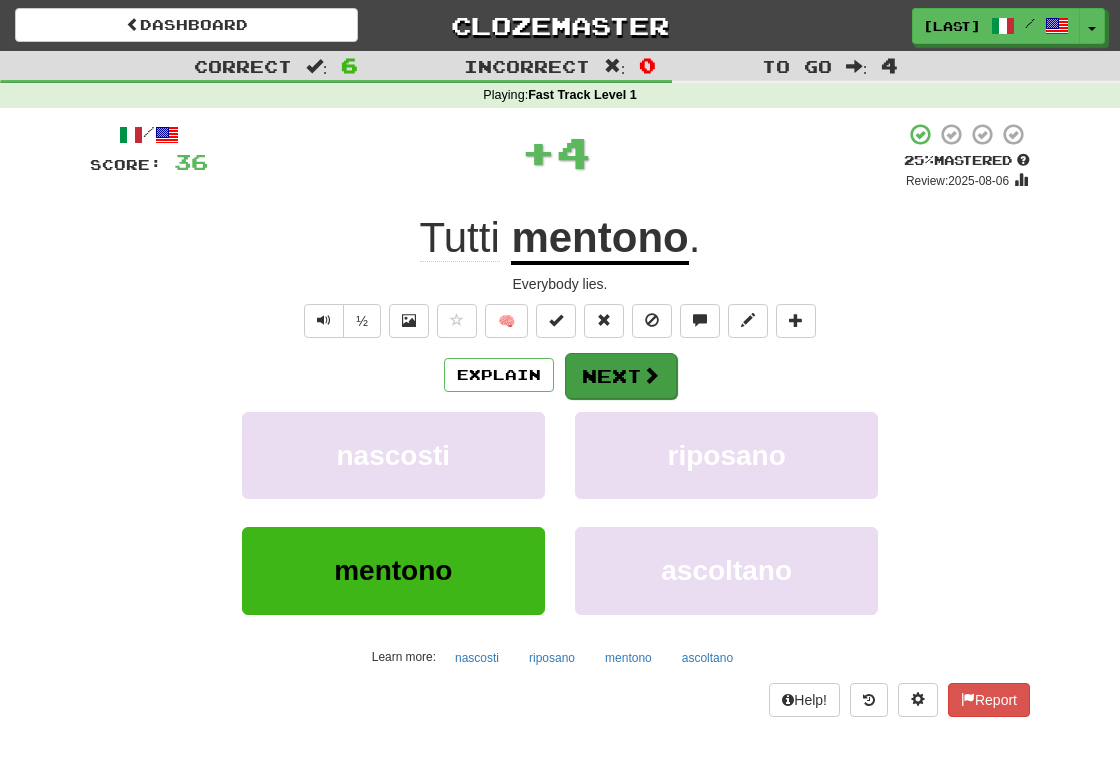 click on "Next" at bounding box center [621, 376] 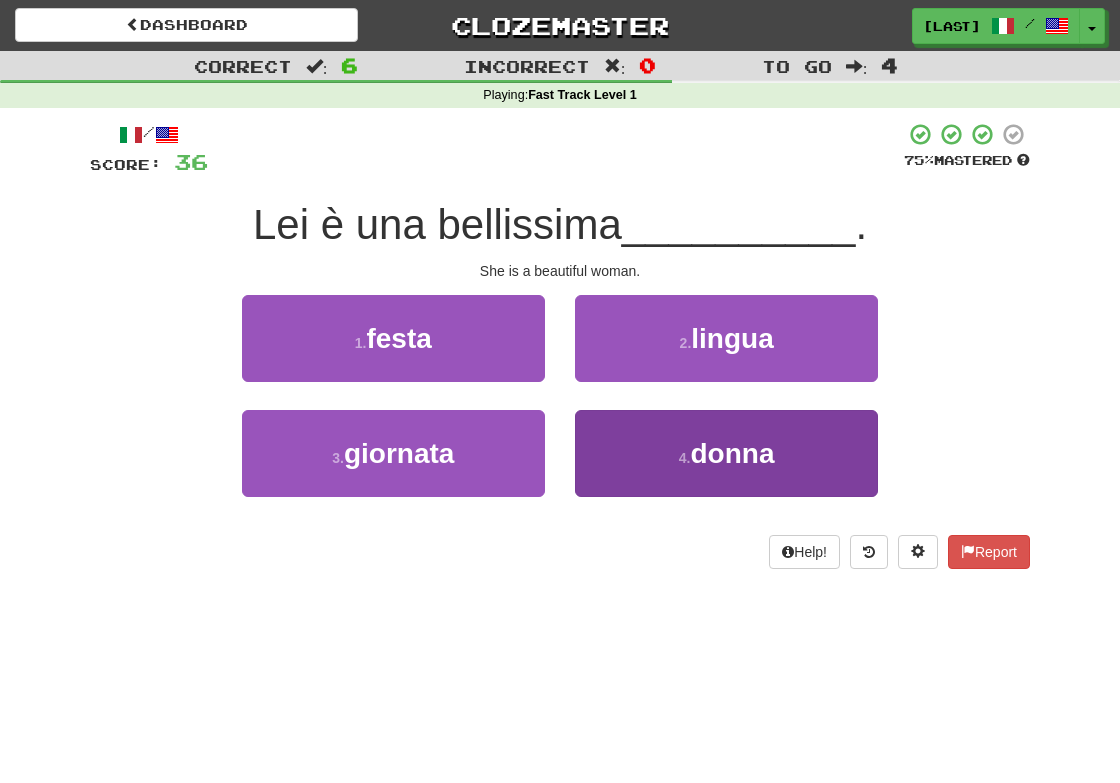click on "donna" at bounding box center [732, 453] 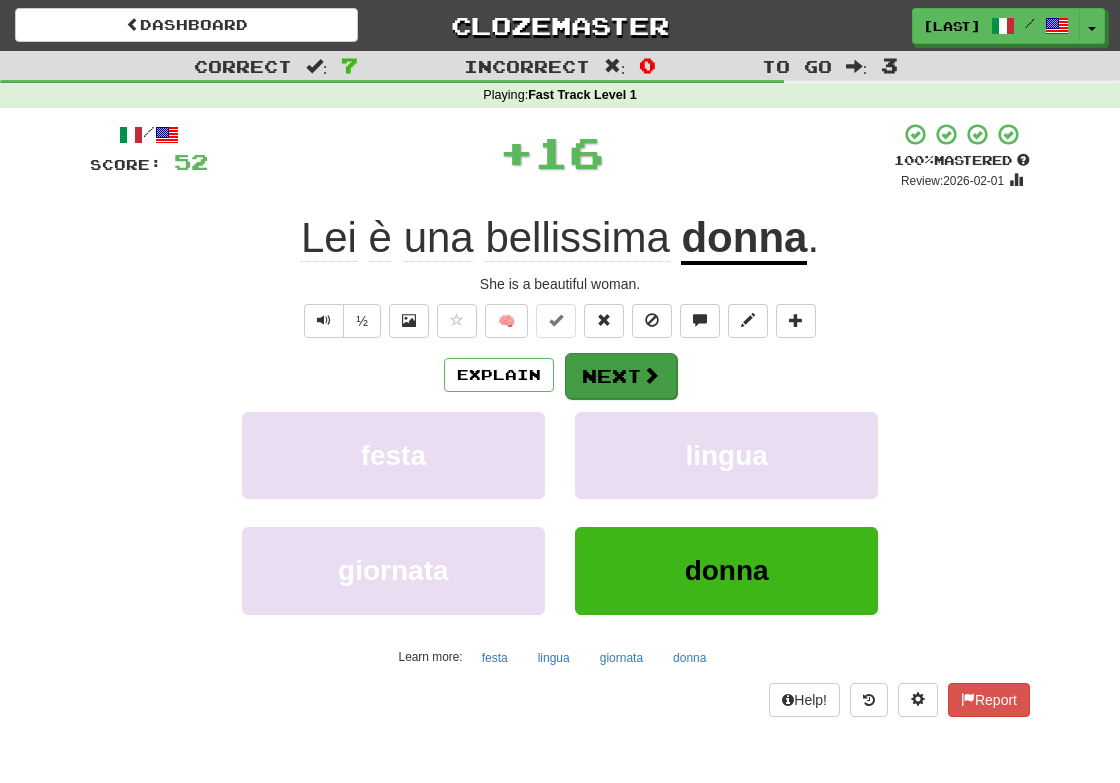 click on "Next" at bounding box center (621, 376) 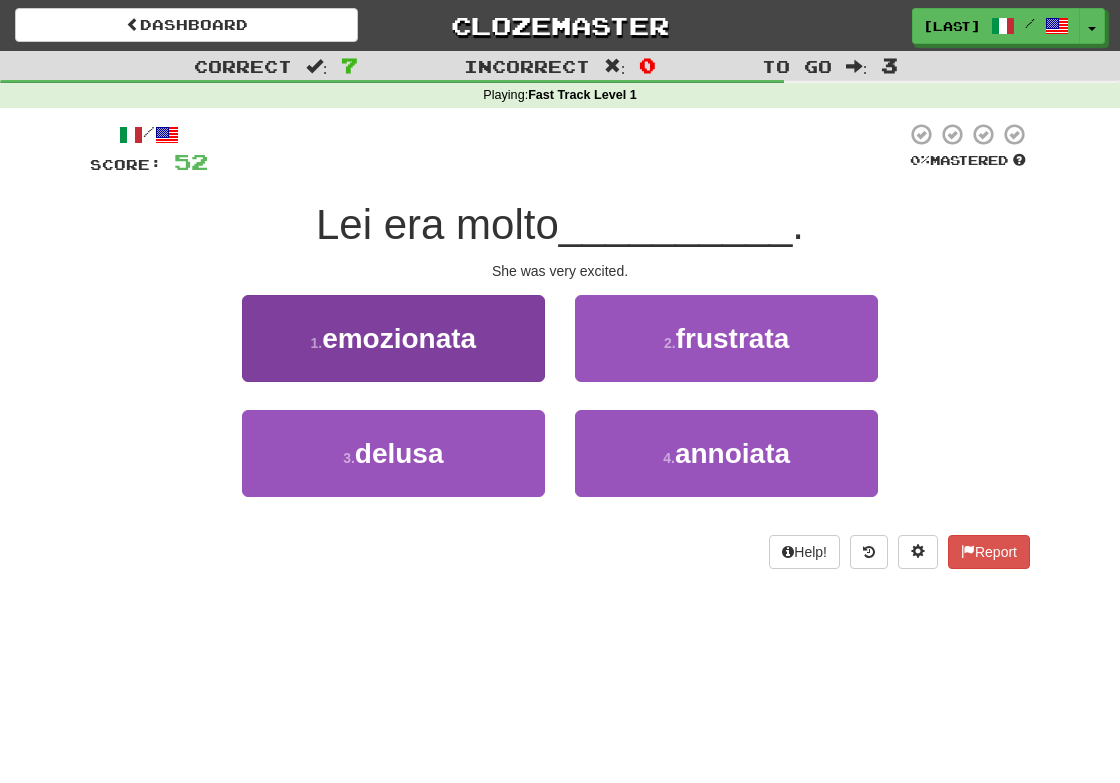 click on "emozionata" at bounding box center (399, 338) 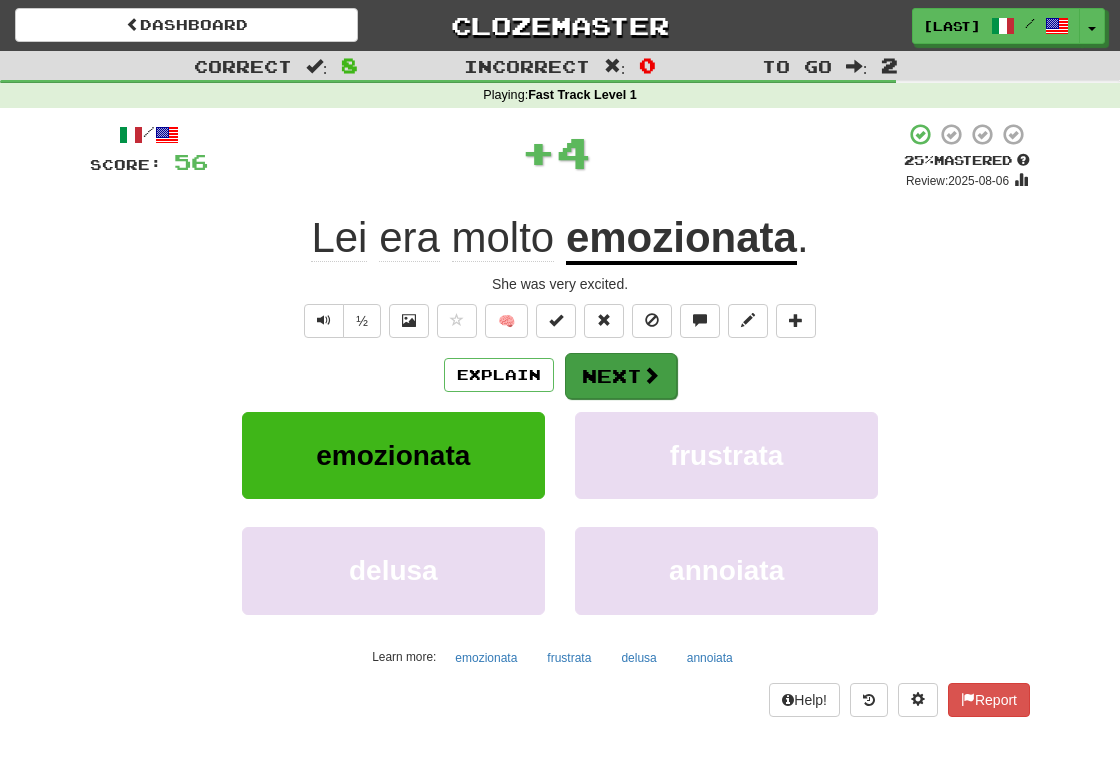 click on "Next" at bounding box center (621, 376) 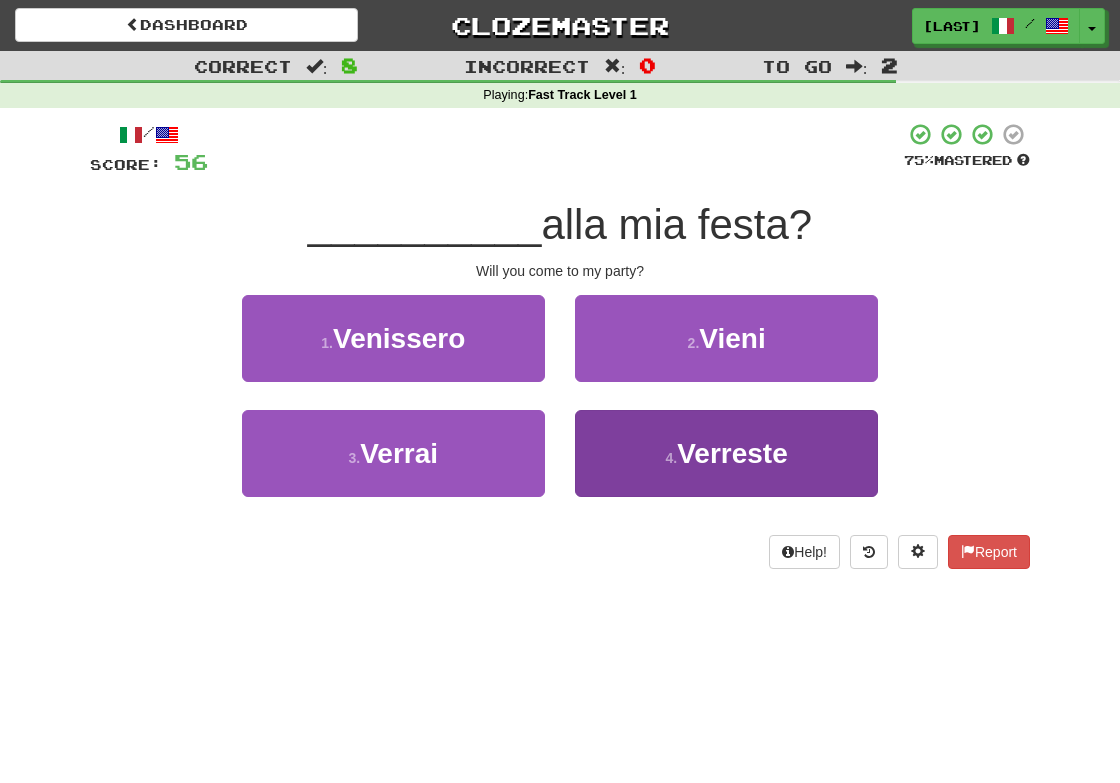 click on "Verreste" at bounding box center (732, 453) 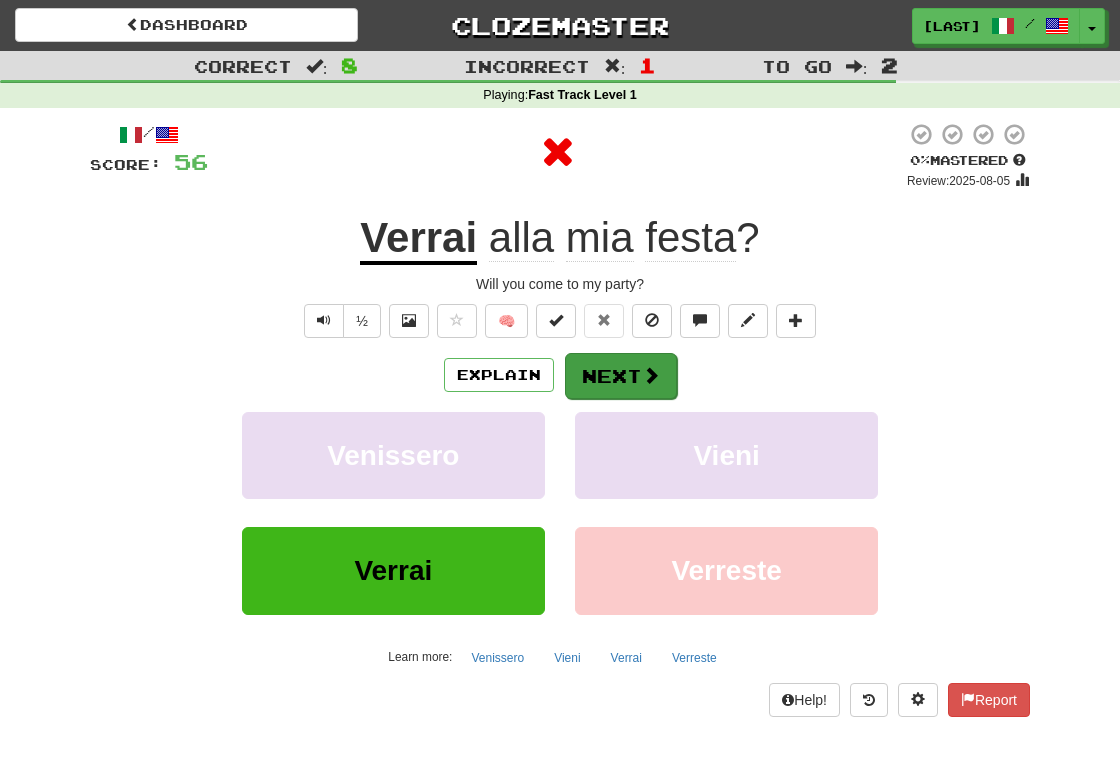 click on "Next" at bounding box center [621, 376] 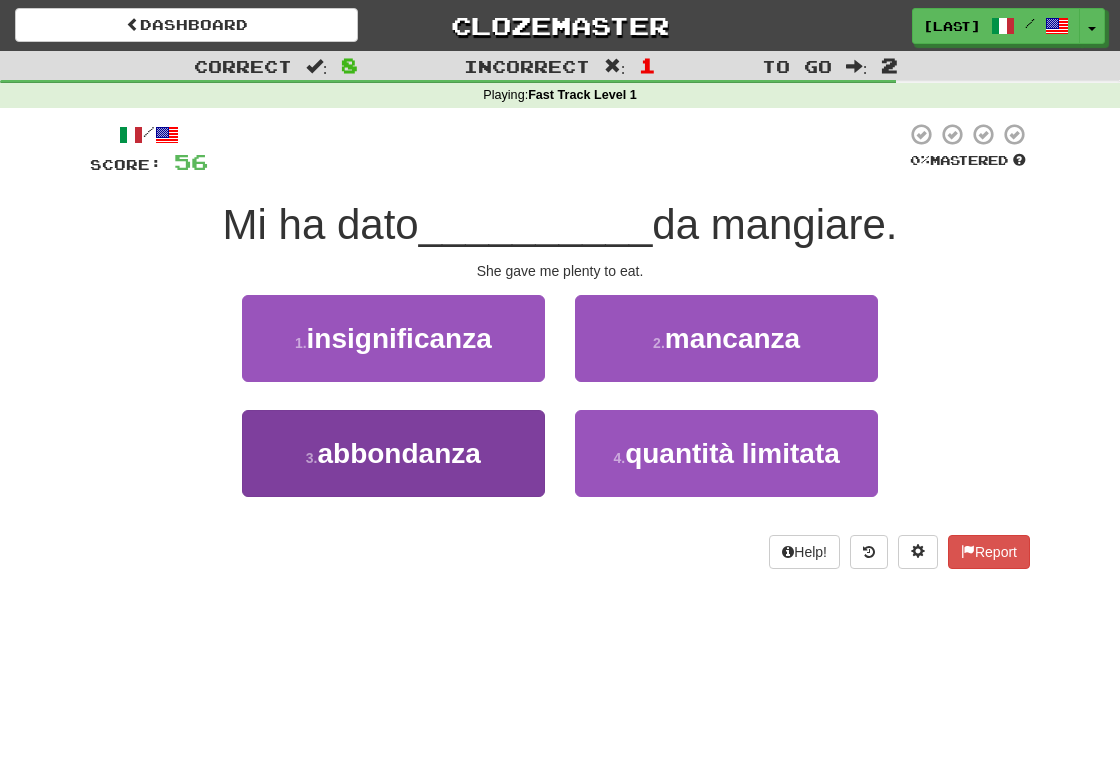 click on "abbondanza" at bounding box center (398, 453) 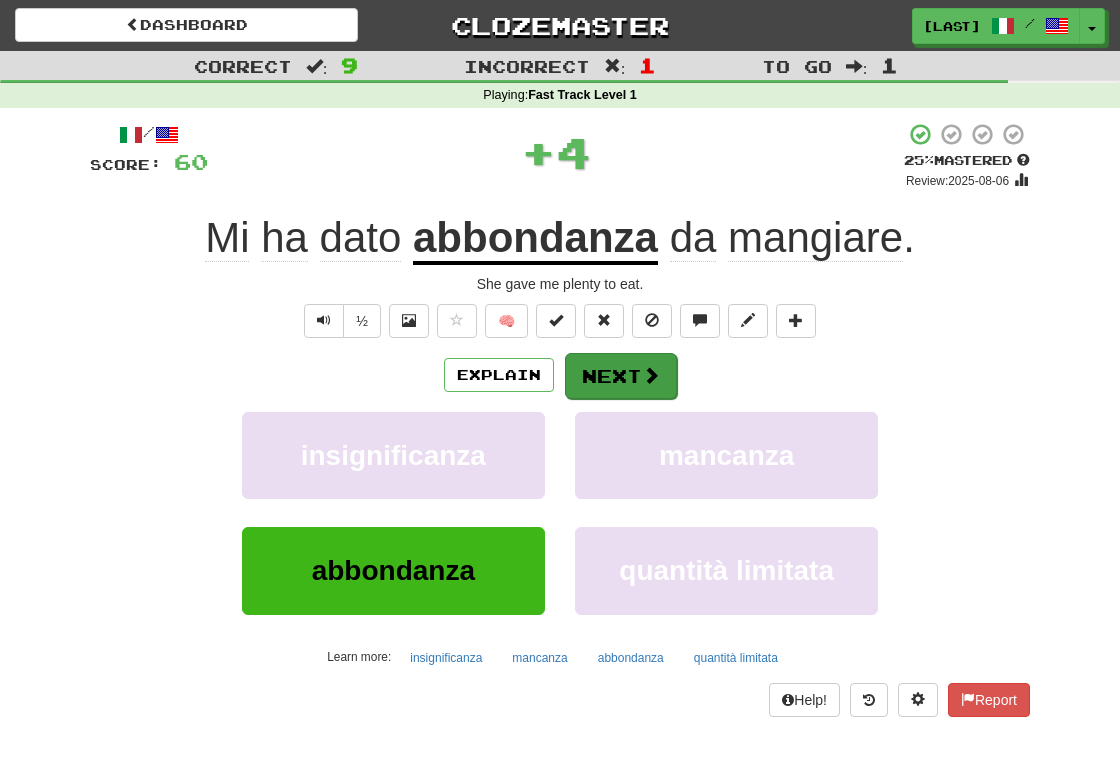 click on "Next" at bounding box center (621, 376) 